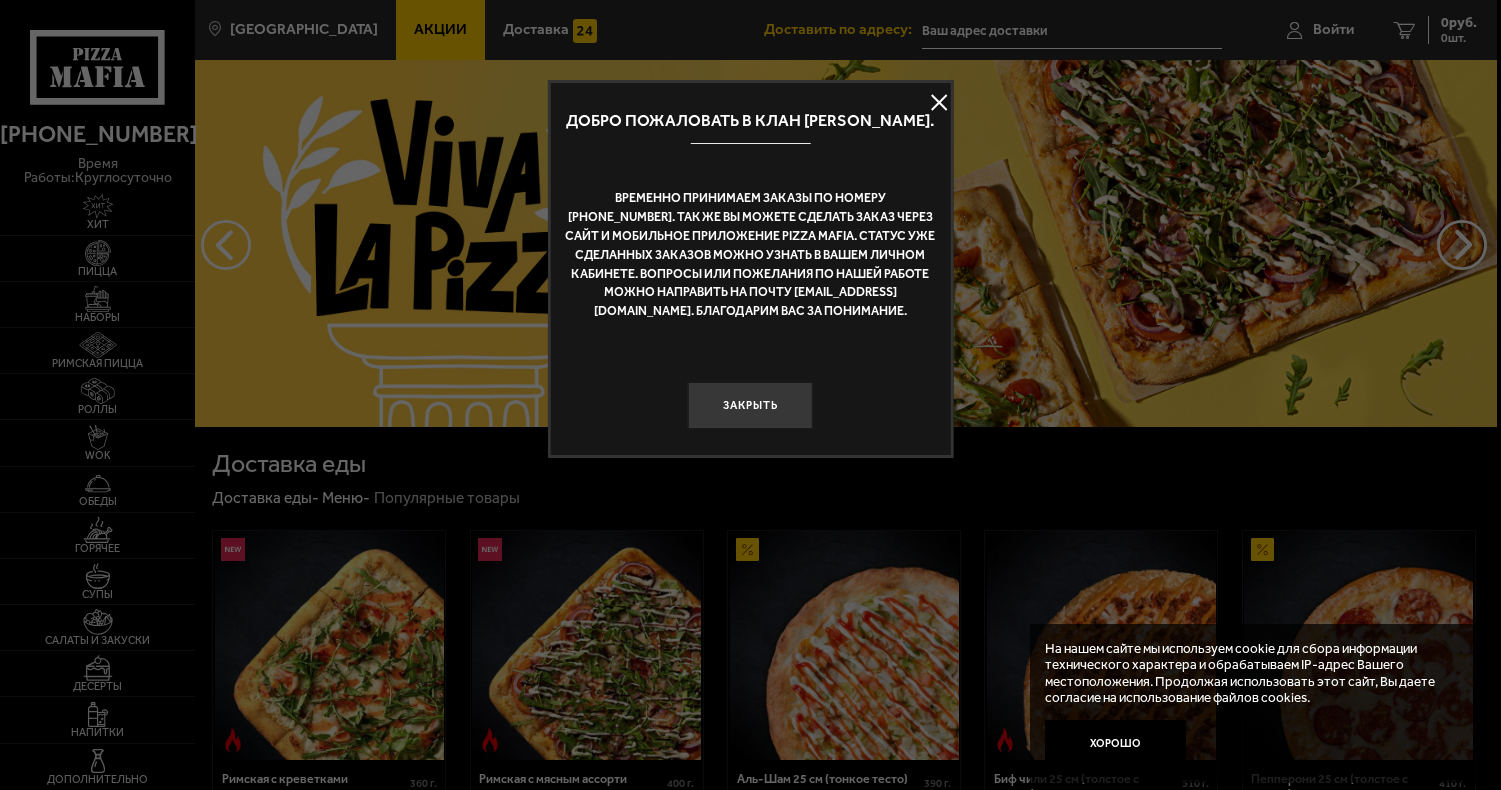 scroll, scrollTop: 0, scrollLeft: 0, axis: both 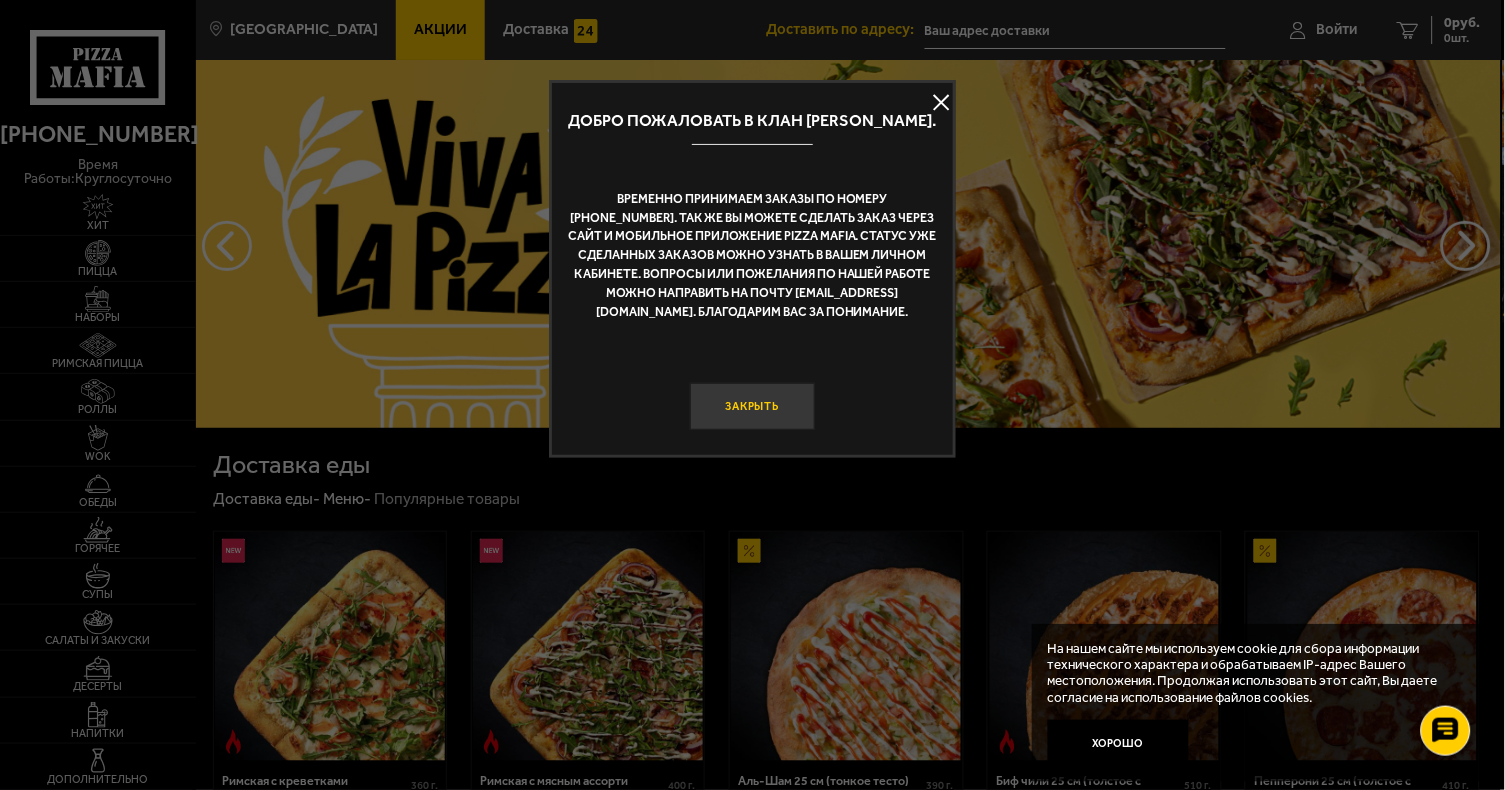 click on "Закрыть" at bounding box center [752, 406] 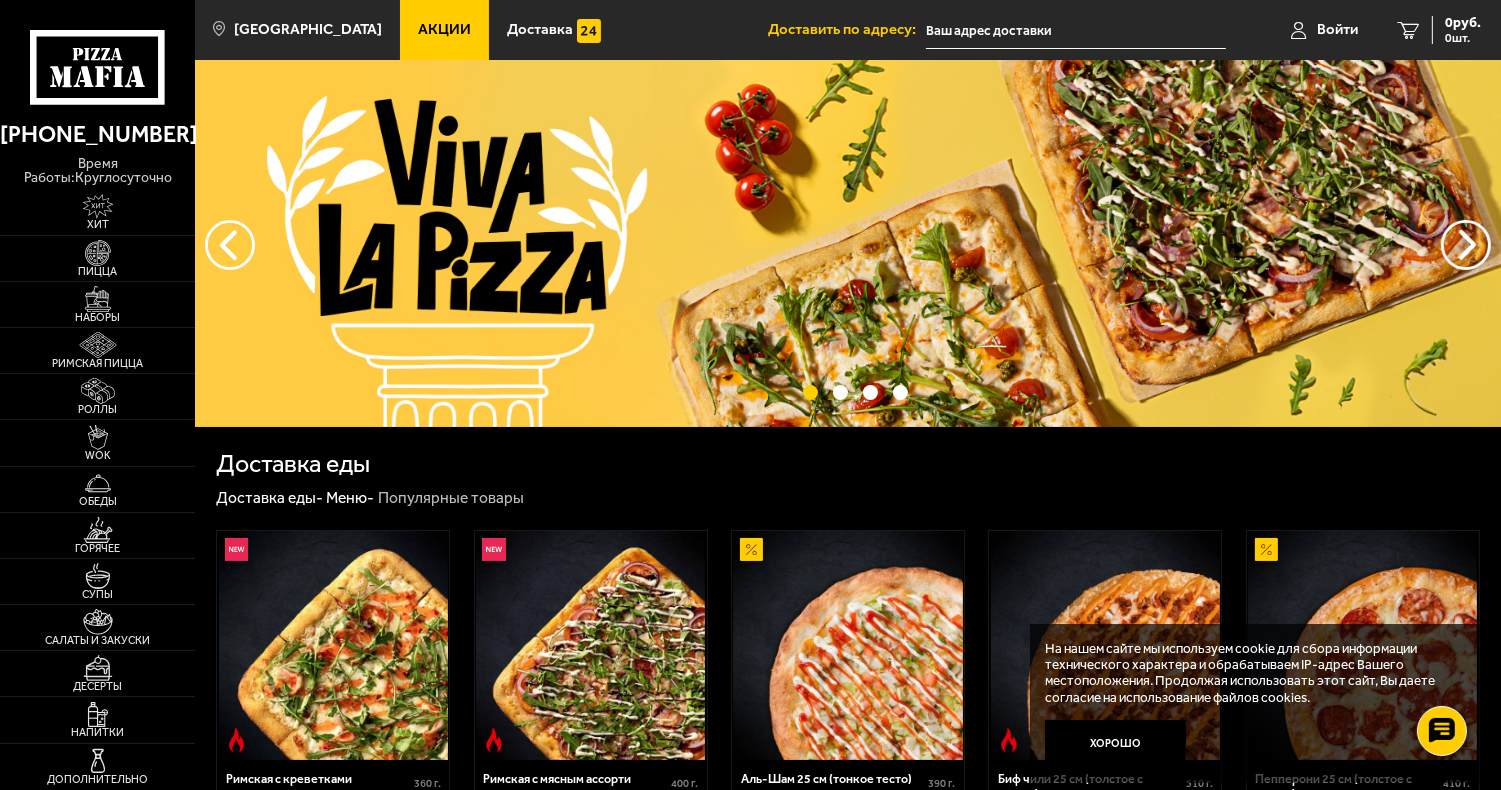 click at bounding box center [1076, 30] 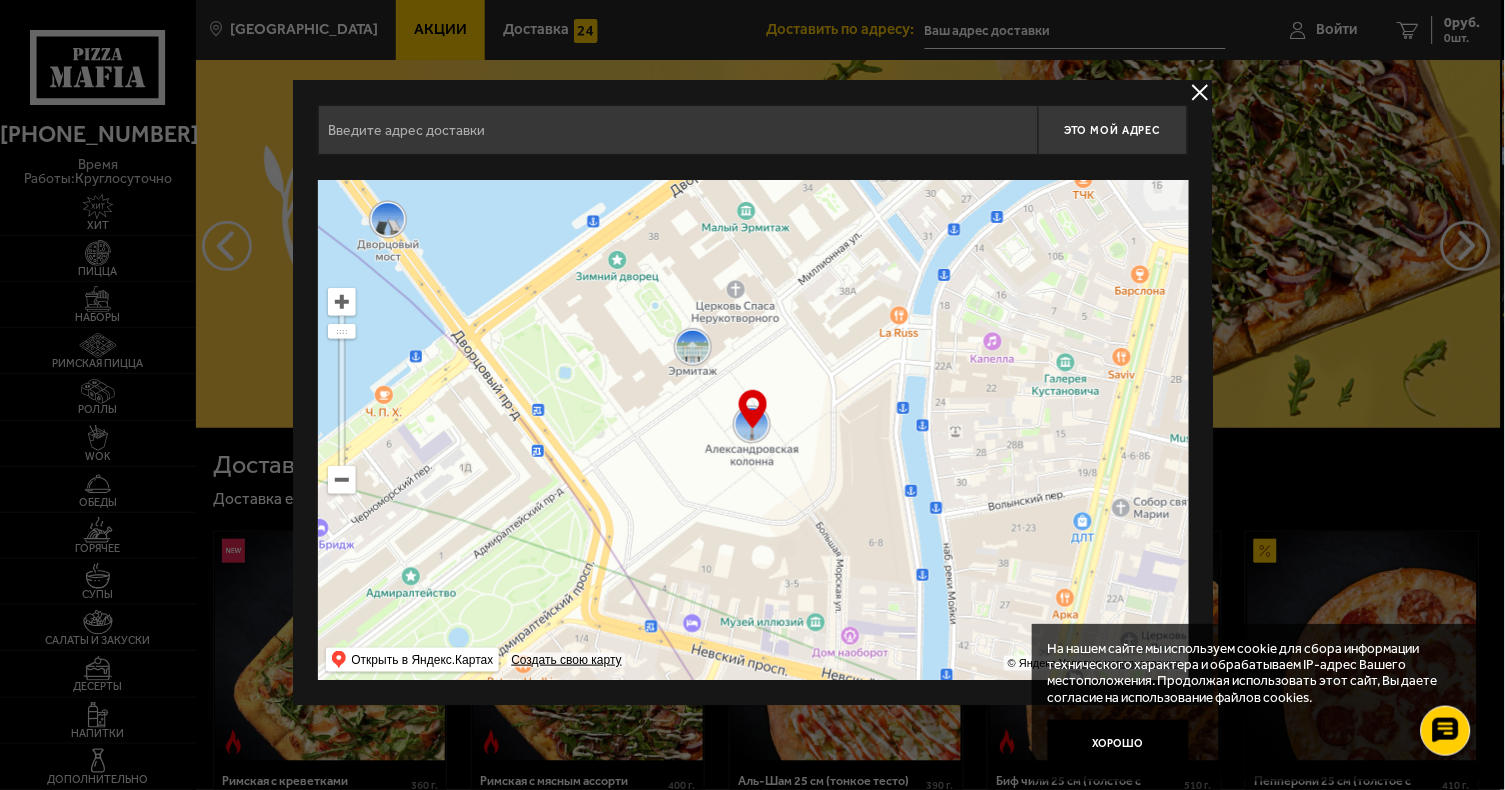 click at bounding box center [678, 130] 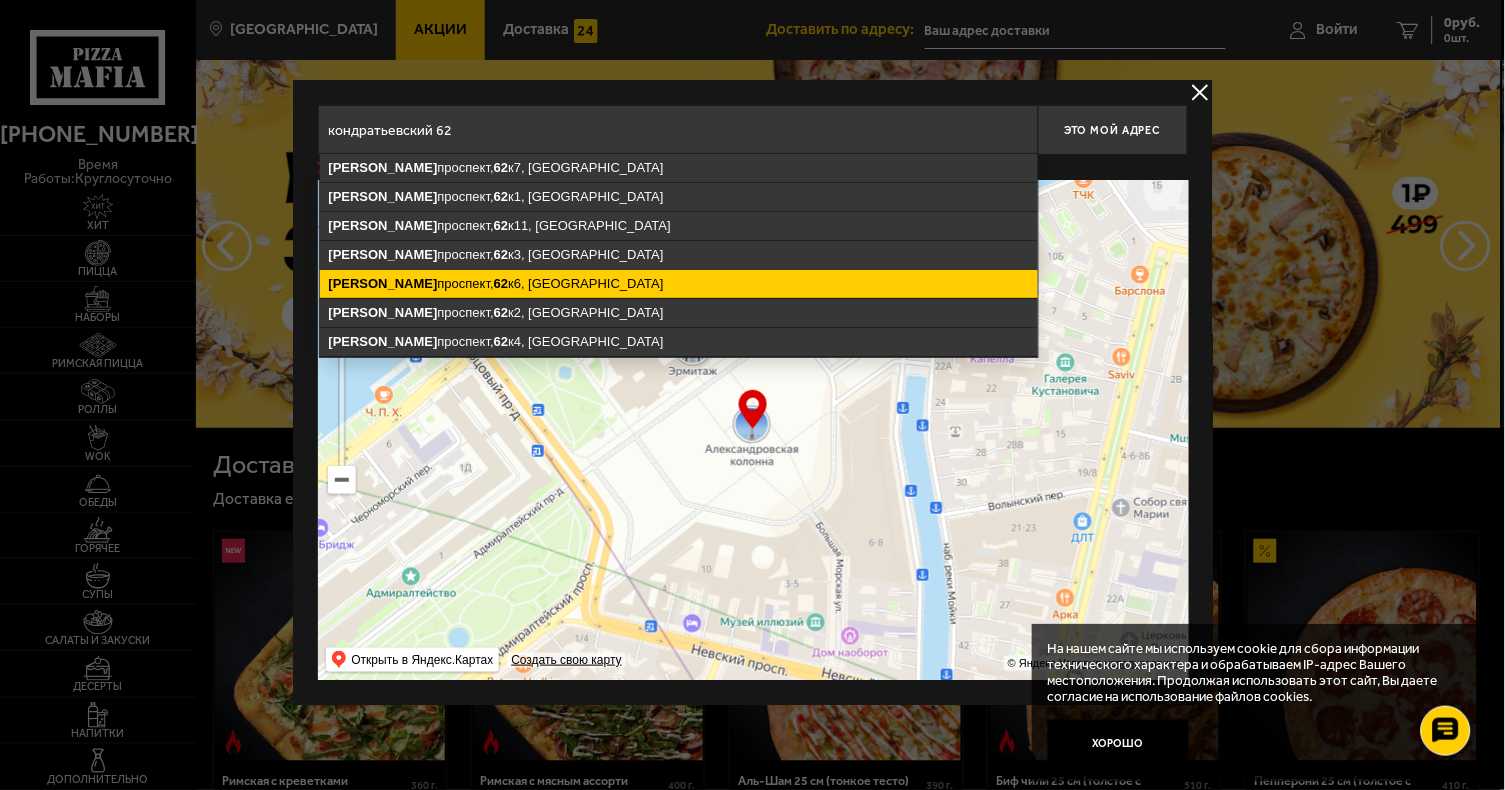 click on "62" at bounding box center [501, 283] 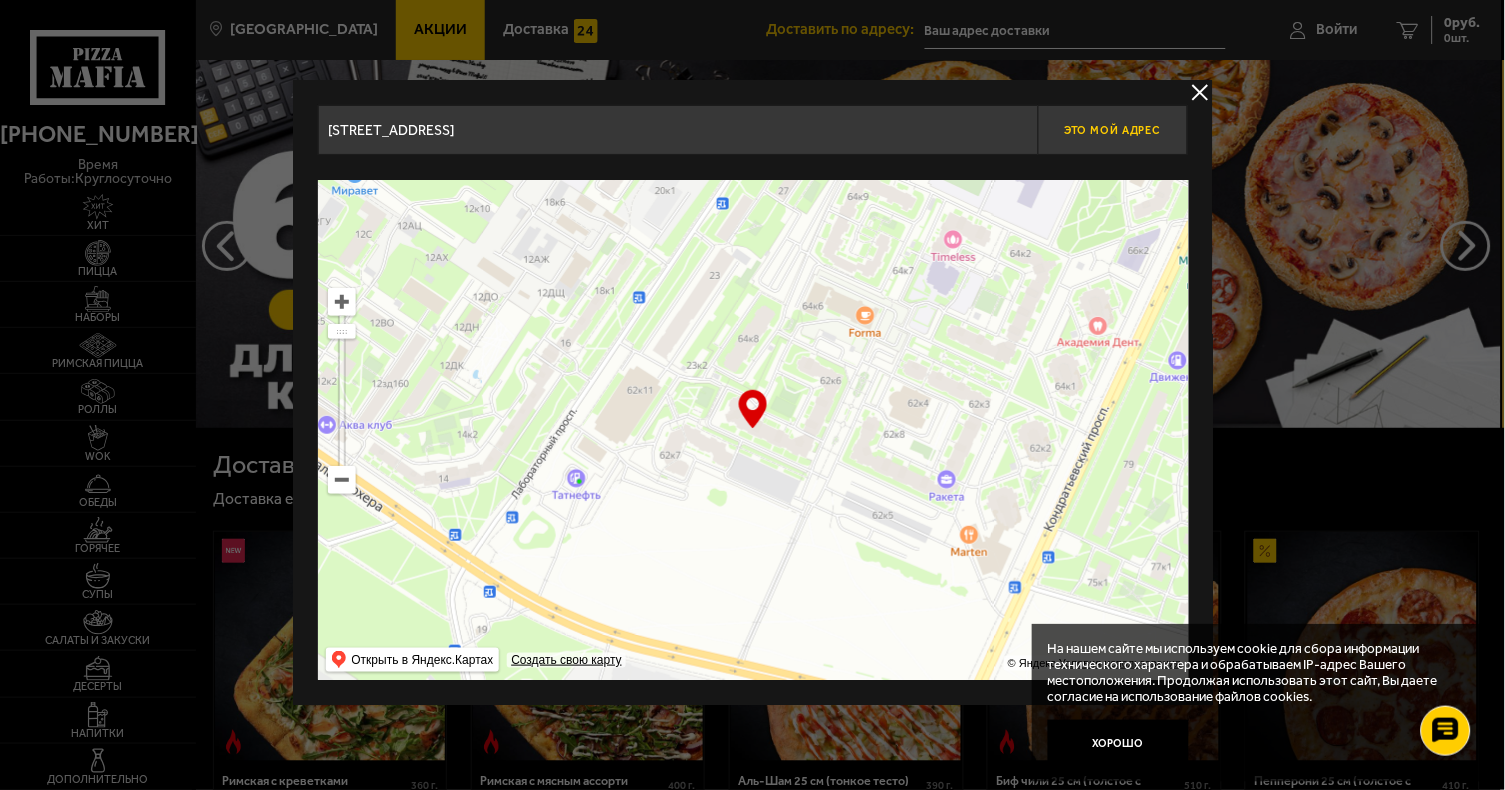 click on "Это мой адрес" at bounding box center (1113, 130) 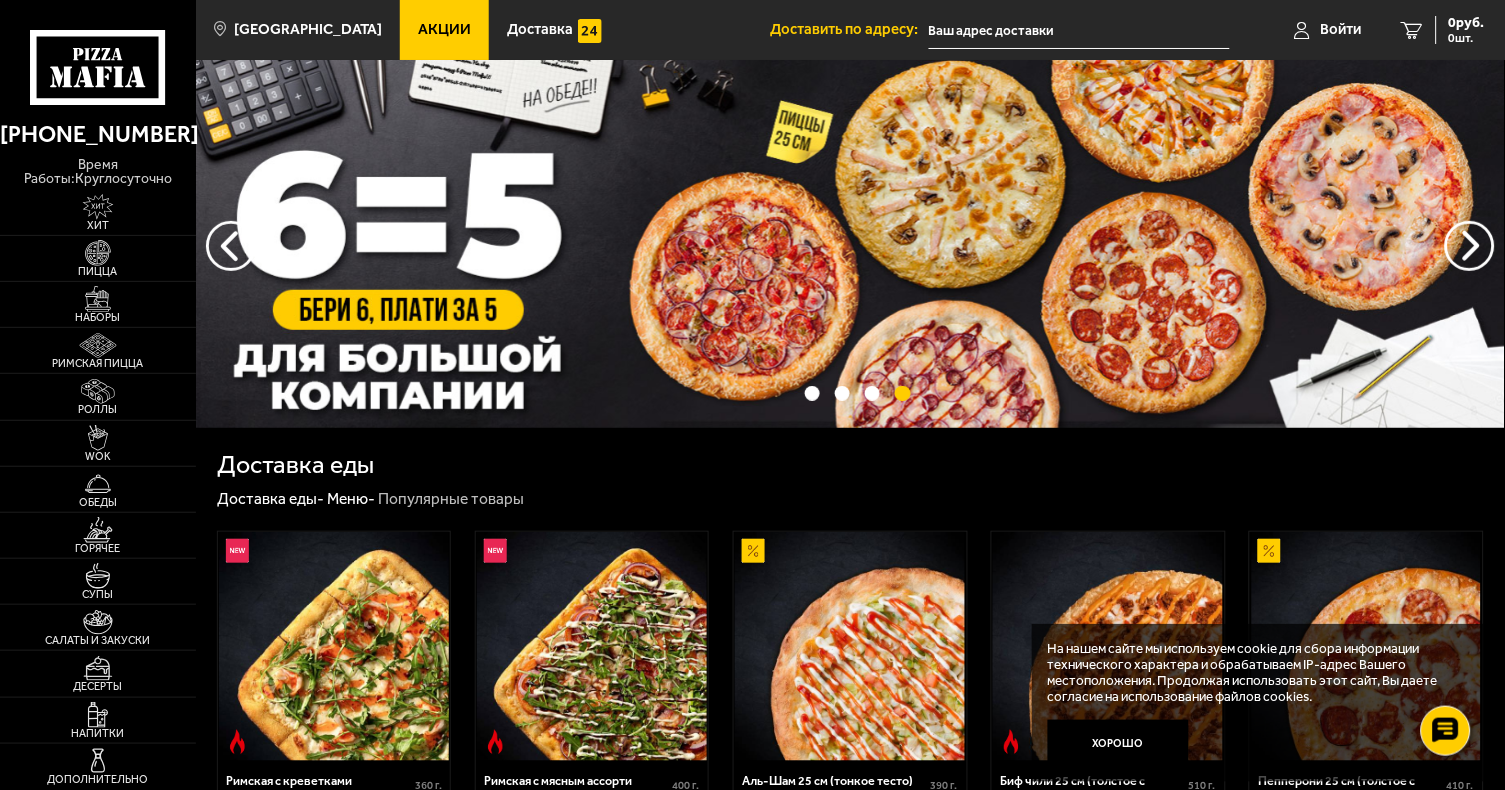 type on "[STREET_ADDRESS]" 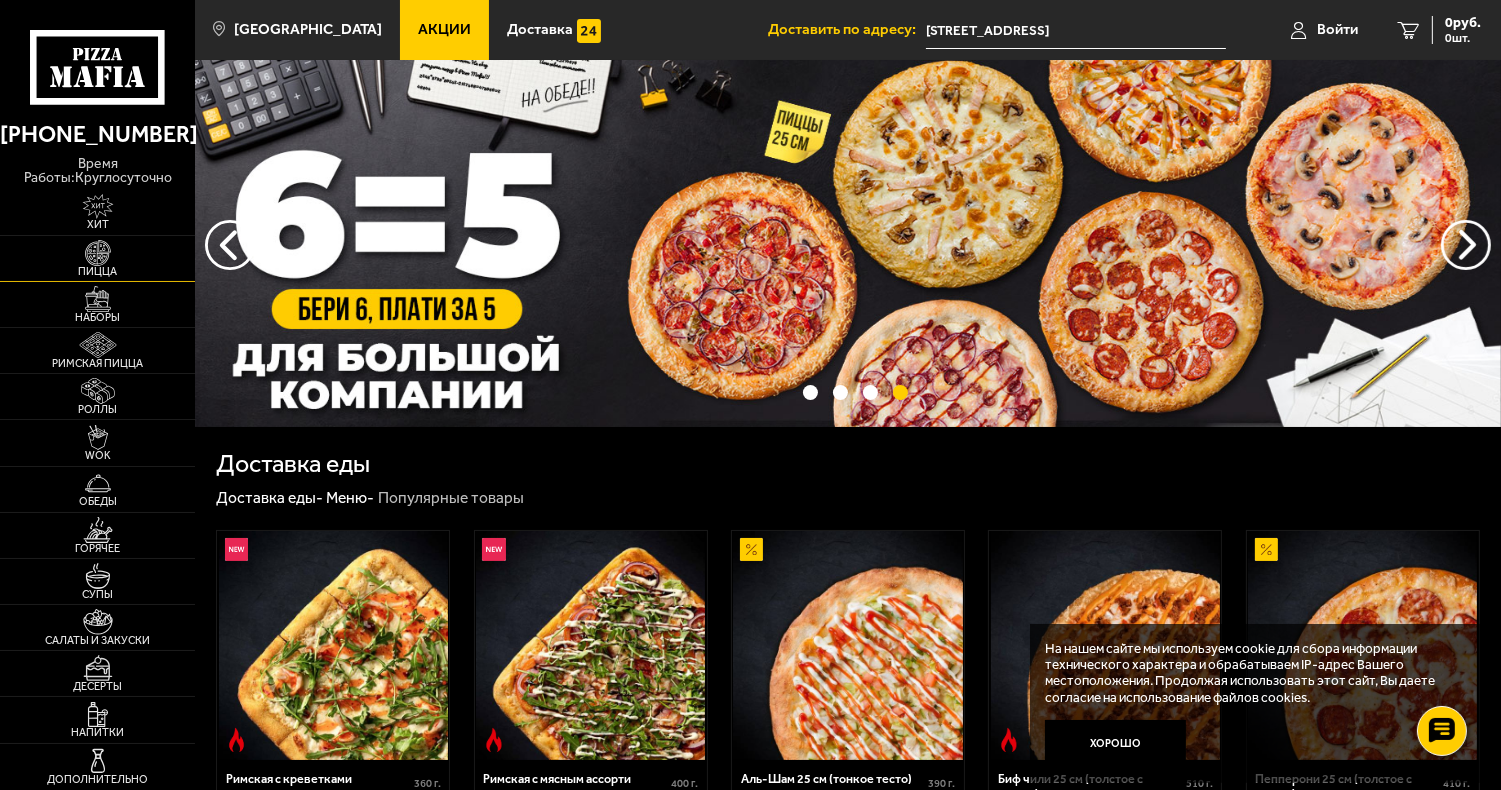 click at bounding box center [98, 253] 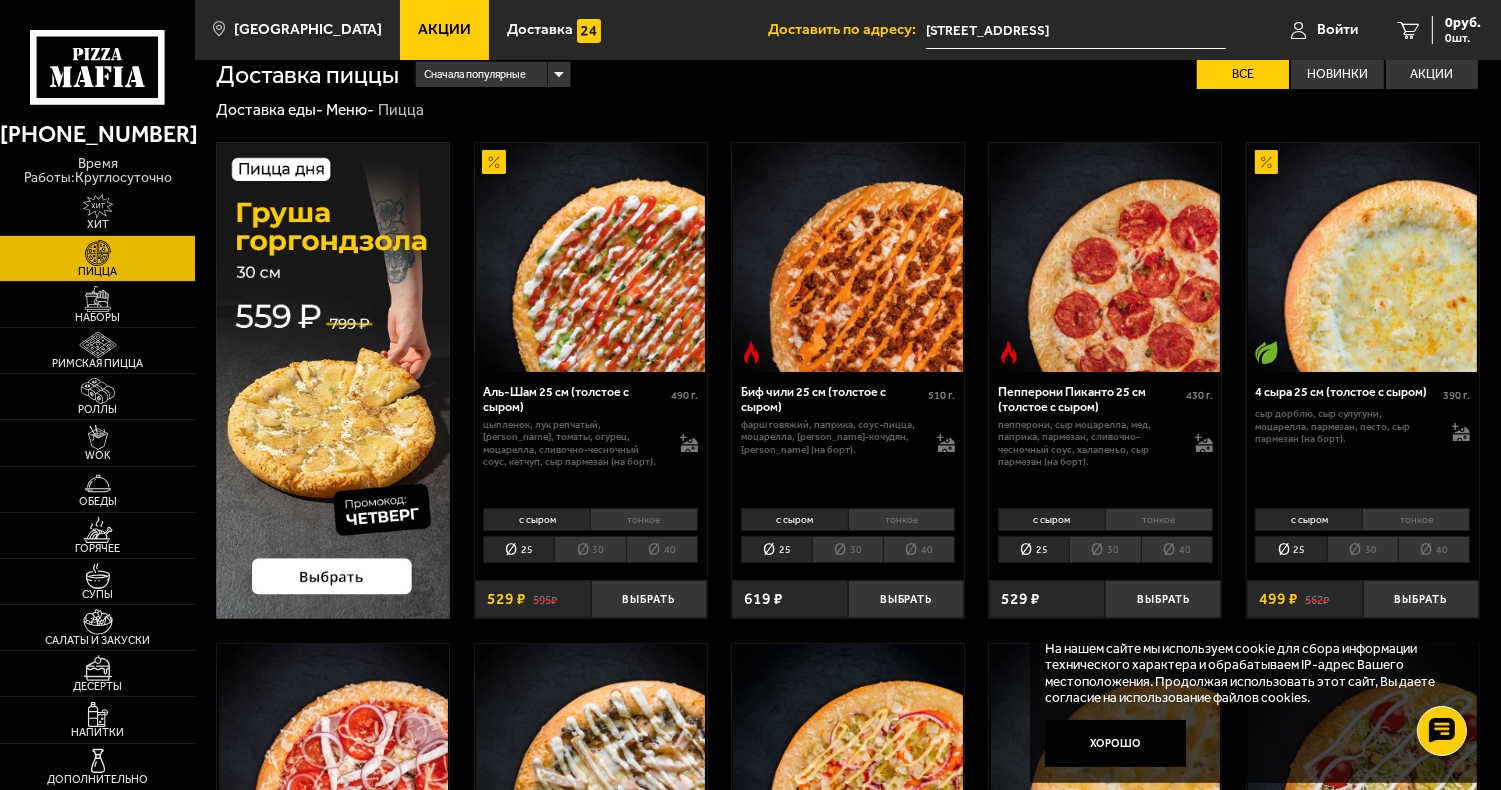 scroll, scrollTop: 25, scrollLeft: 0, axis: vertical 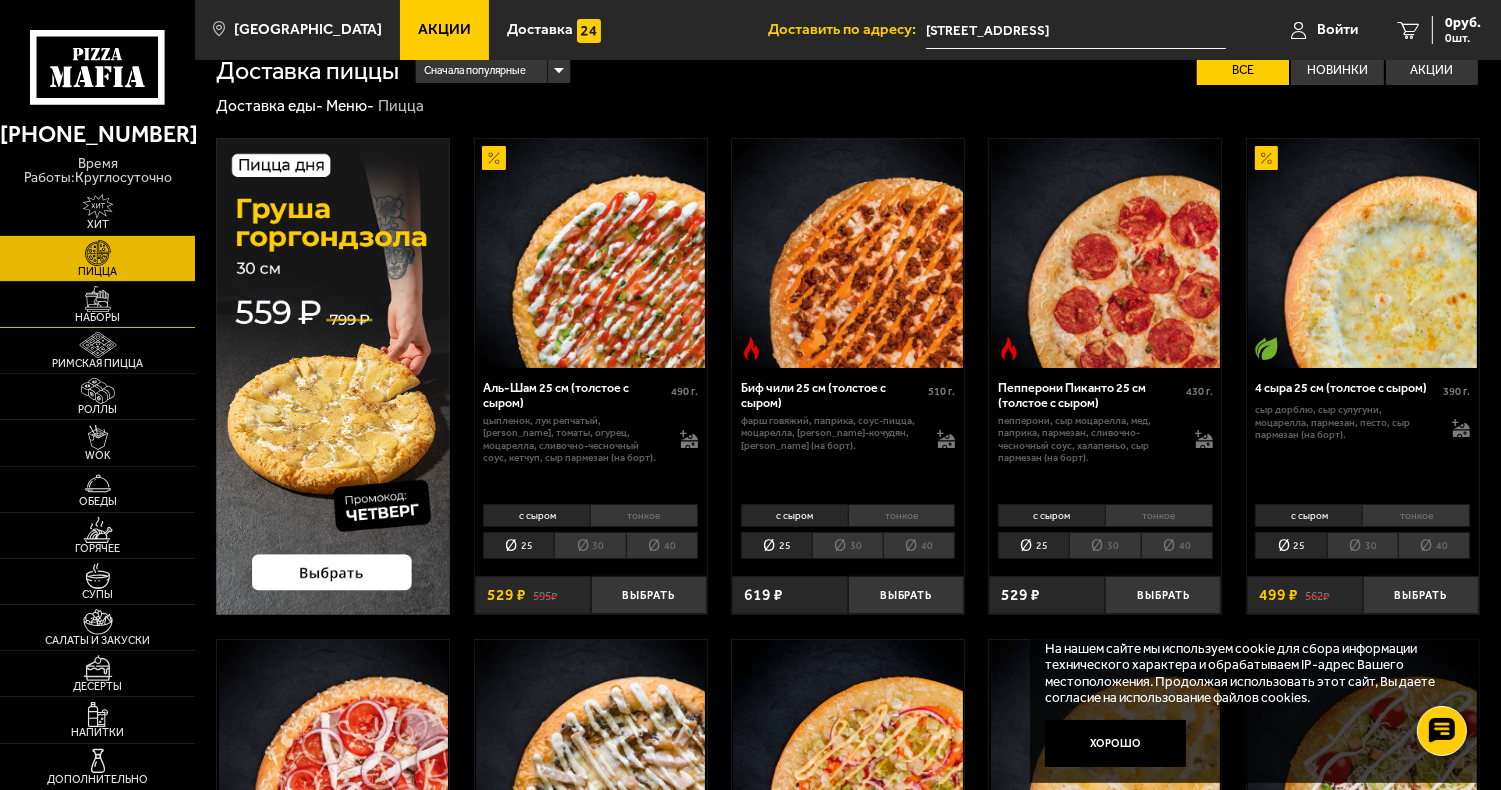 click on "Наборы" at bounding box center (97, 317) 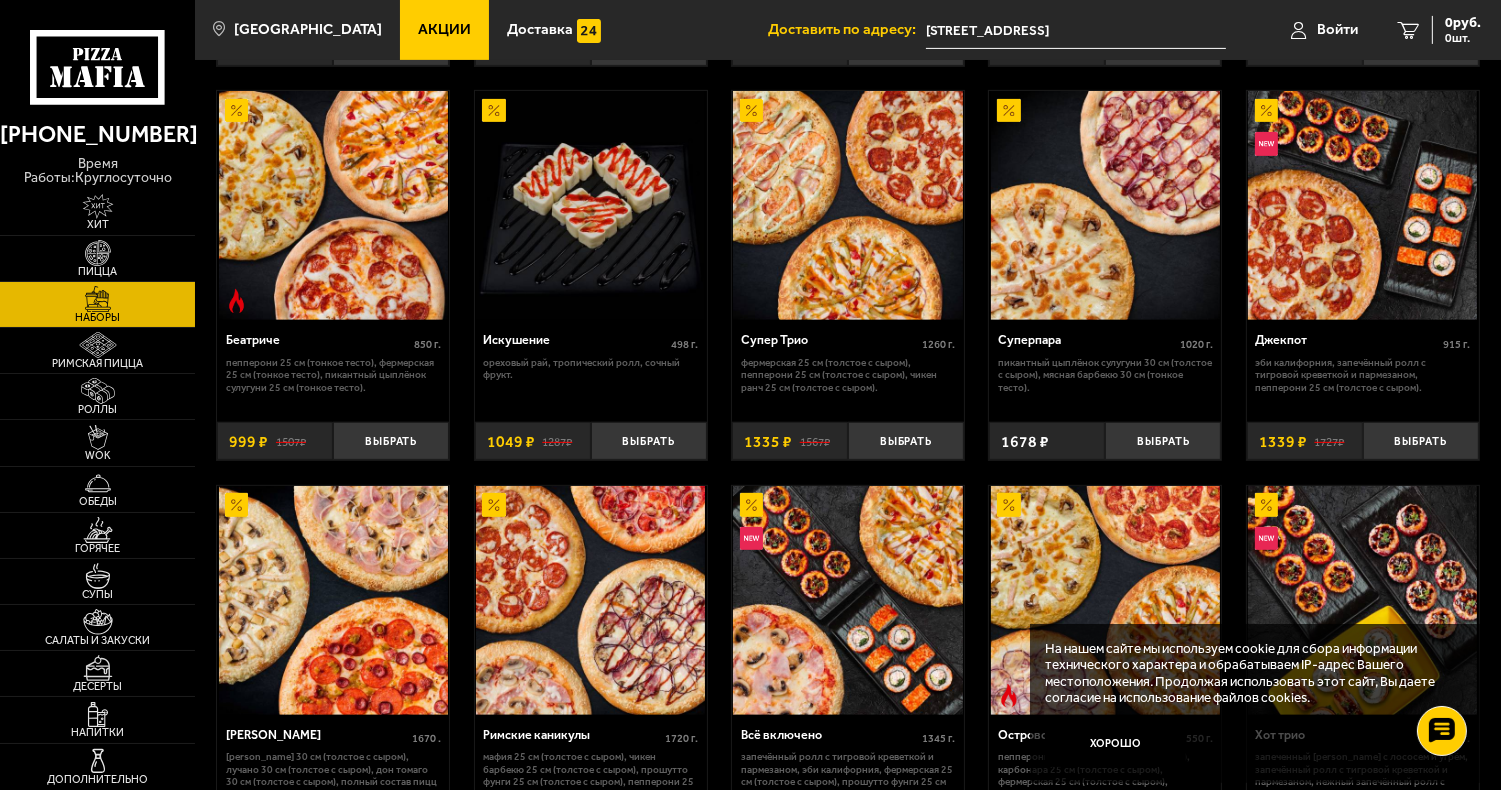 scroll, scrollTop: 867, scrollLeft: 0, axis: vertical 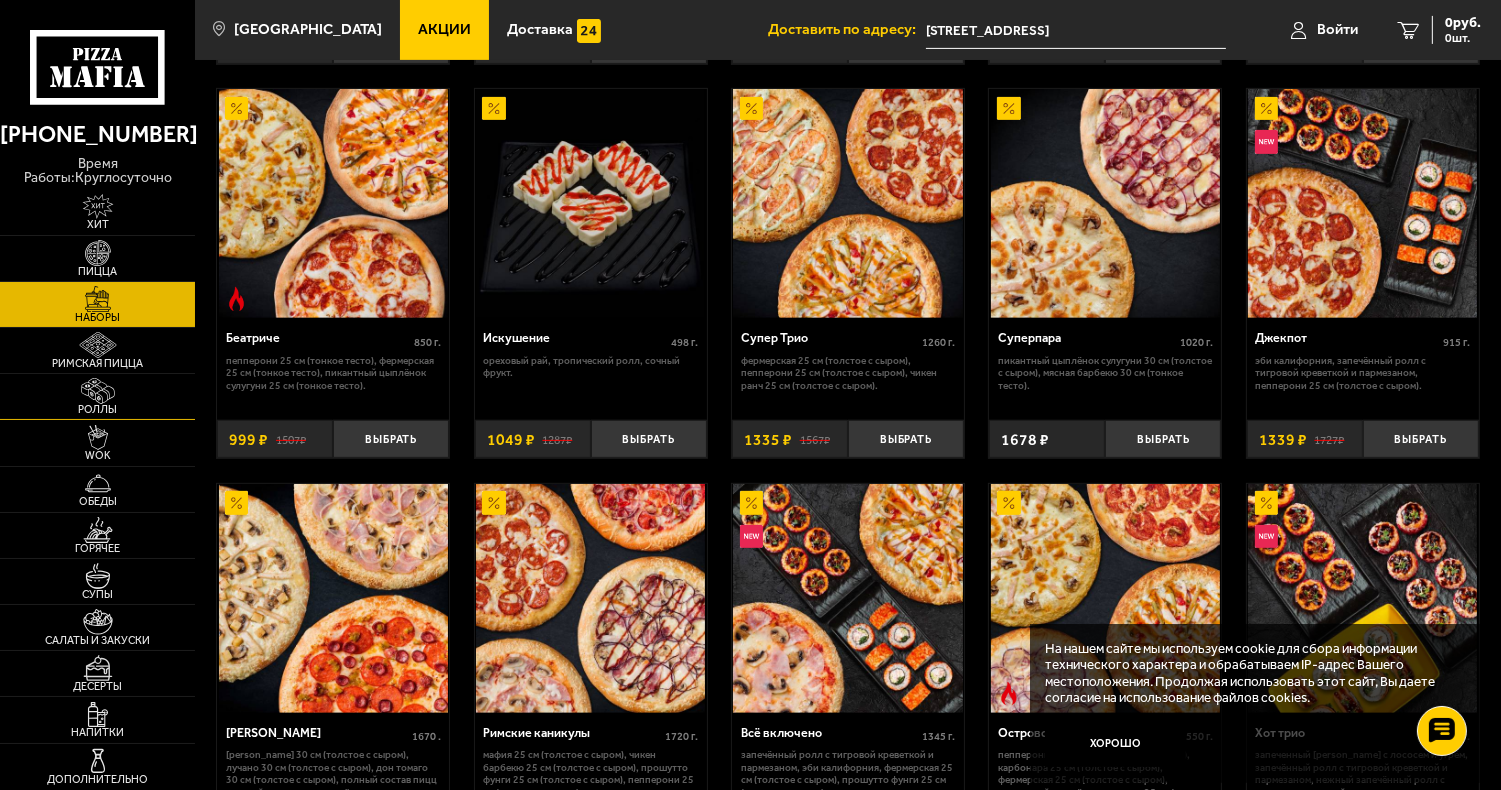 click at bounding box center (98, 391) 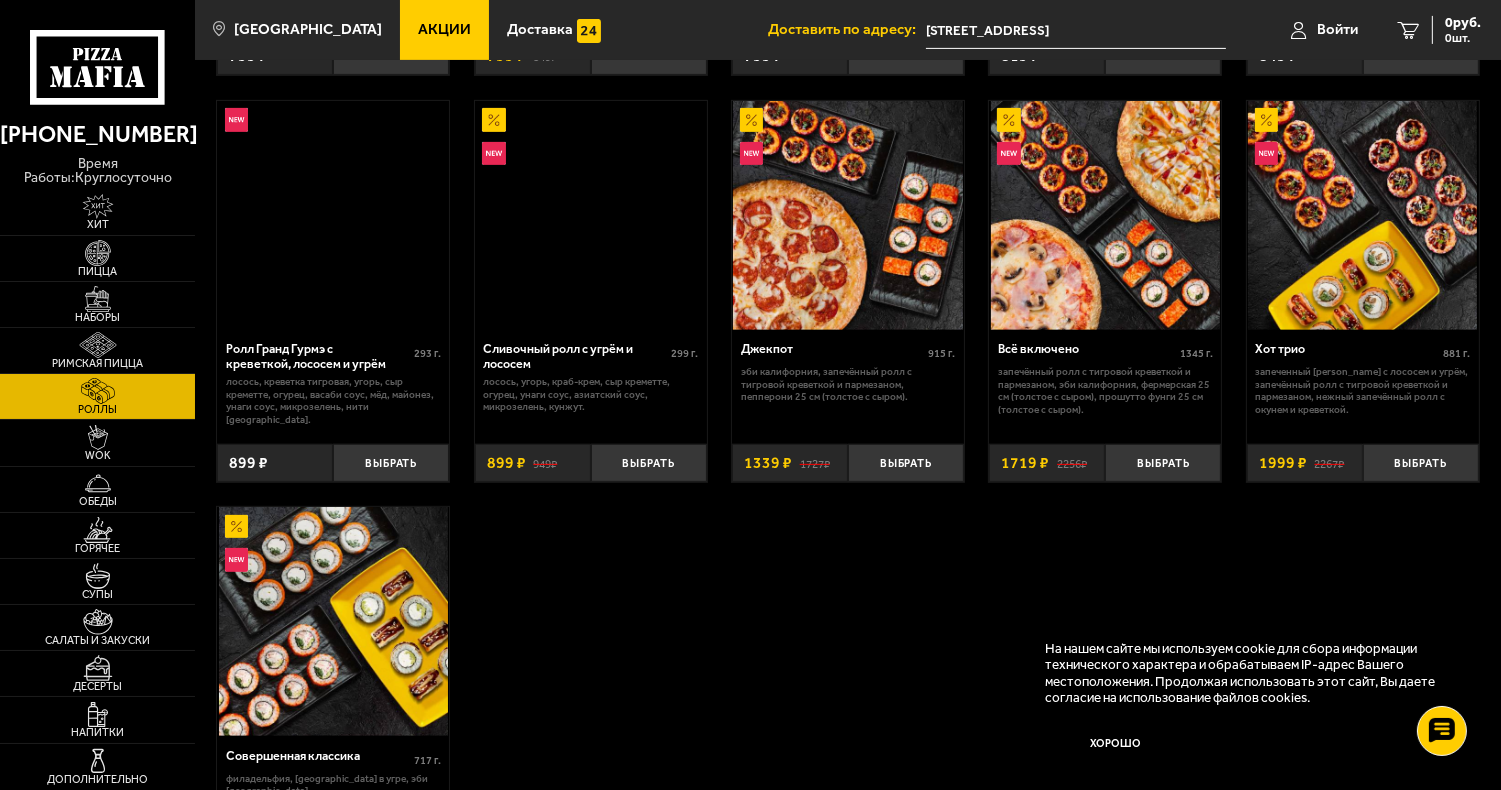 scroll, scrollTop: 0, scrollLeft: 0, axis: both 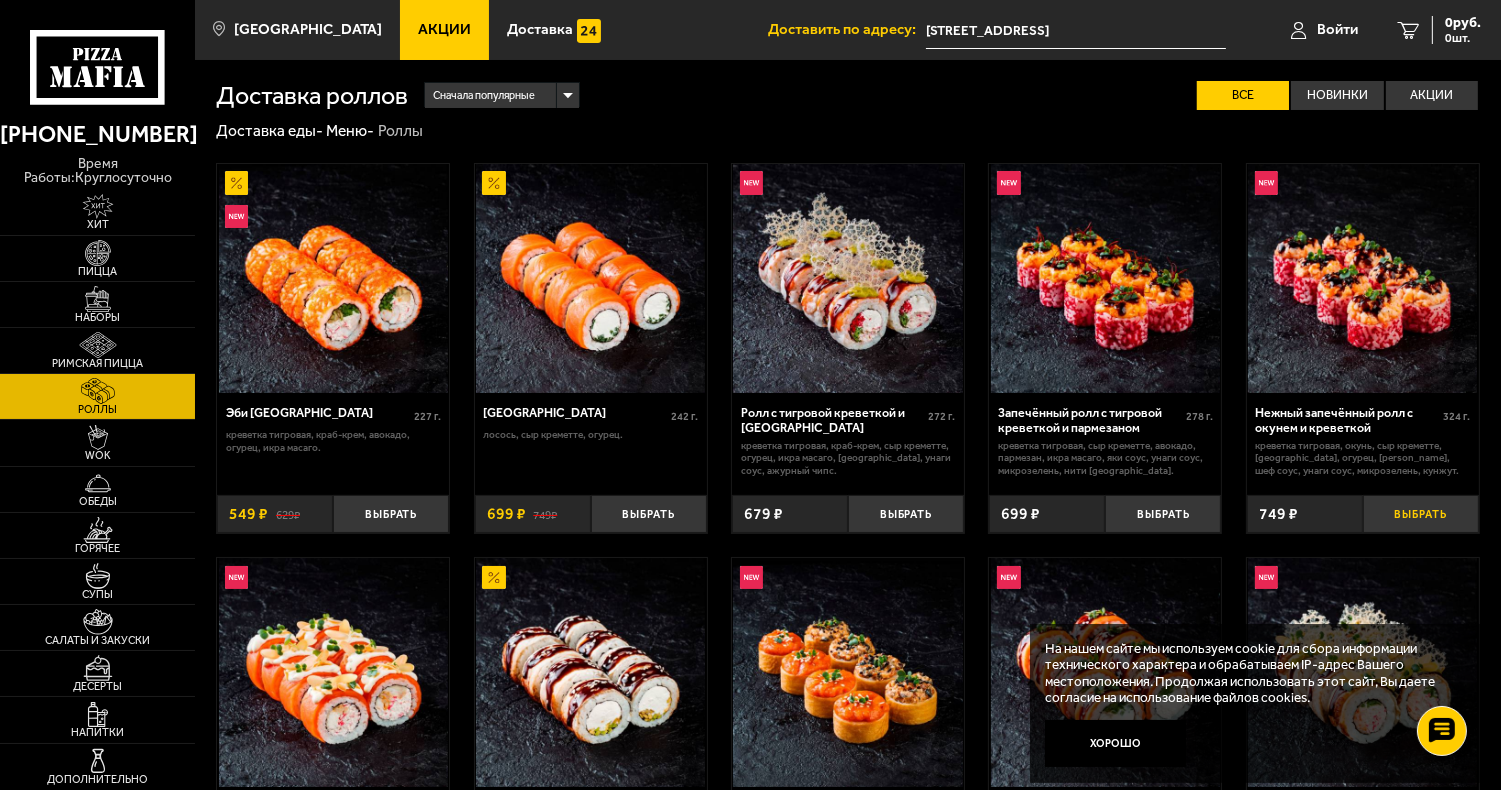 click on "Выбрать" at bounding box center (1421, 514) 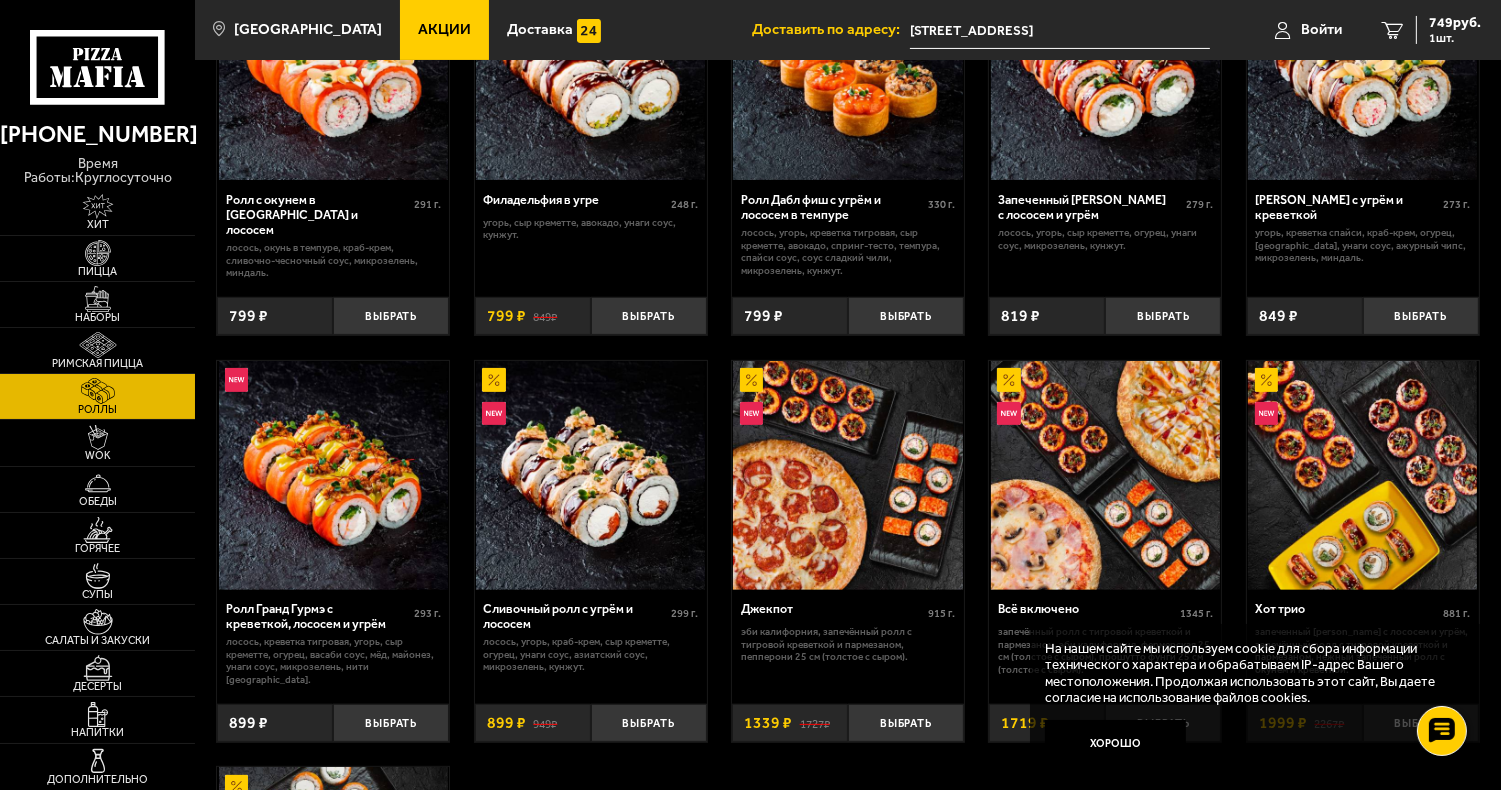 scroll, scrollTop: 610, scrollLeft: 0, axis: vertical 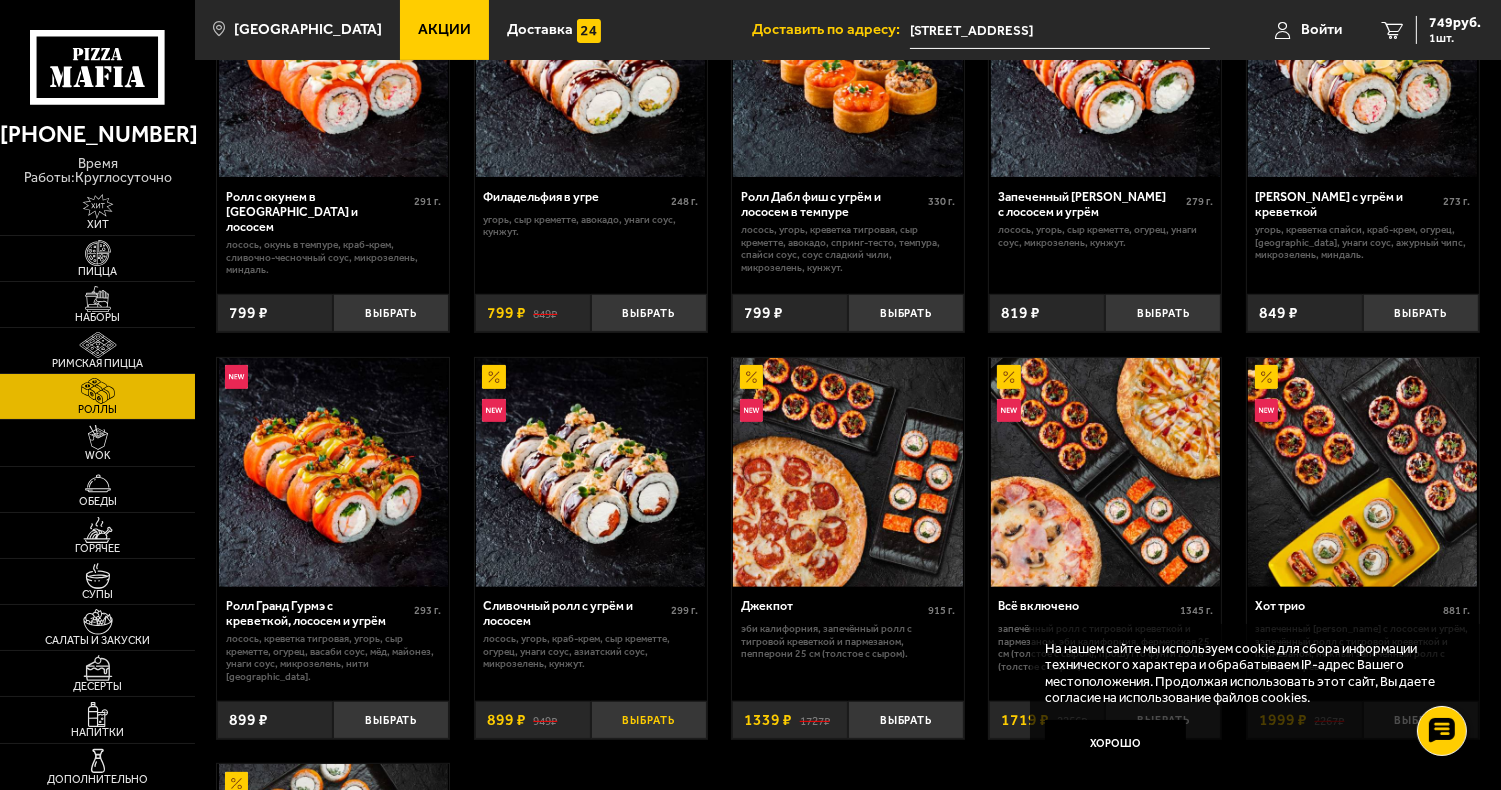 click on "Выбрать" at bounding box center (649, 720) 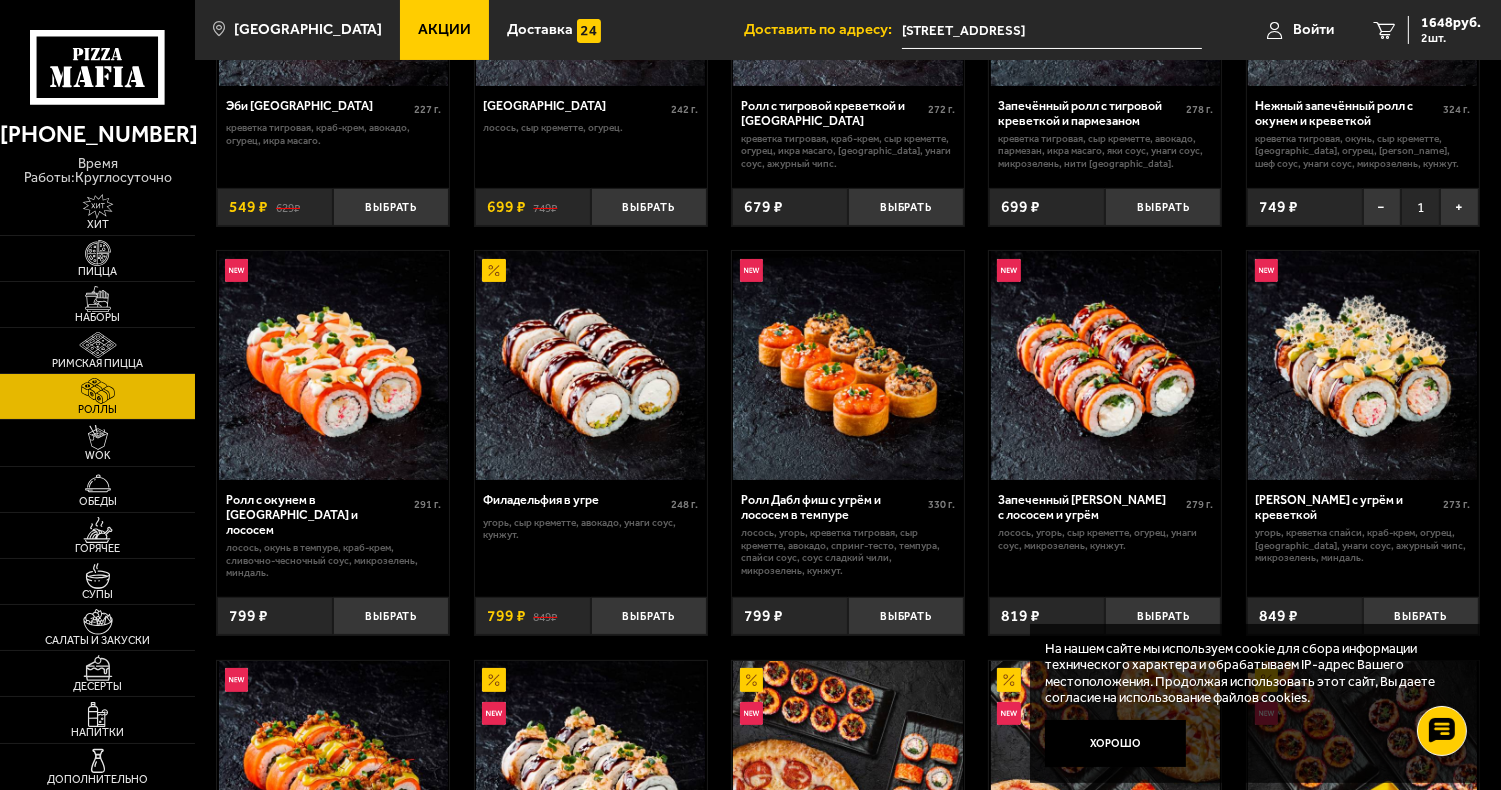scroll, scrollTop: 318, scrollLeft: 0, axis: vertical 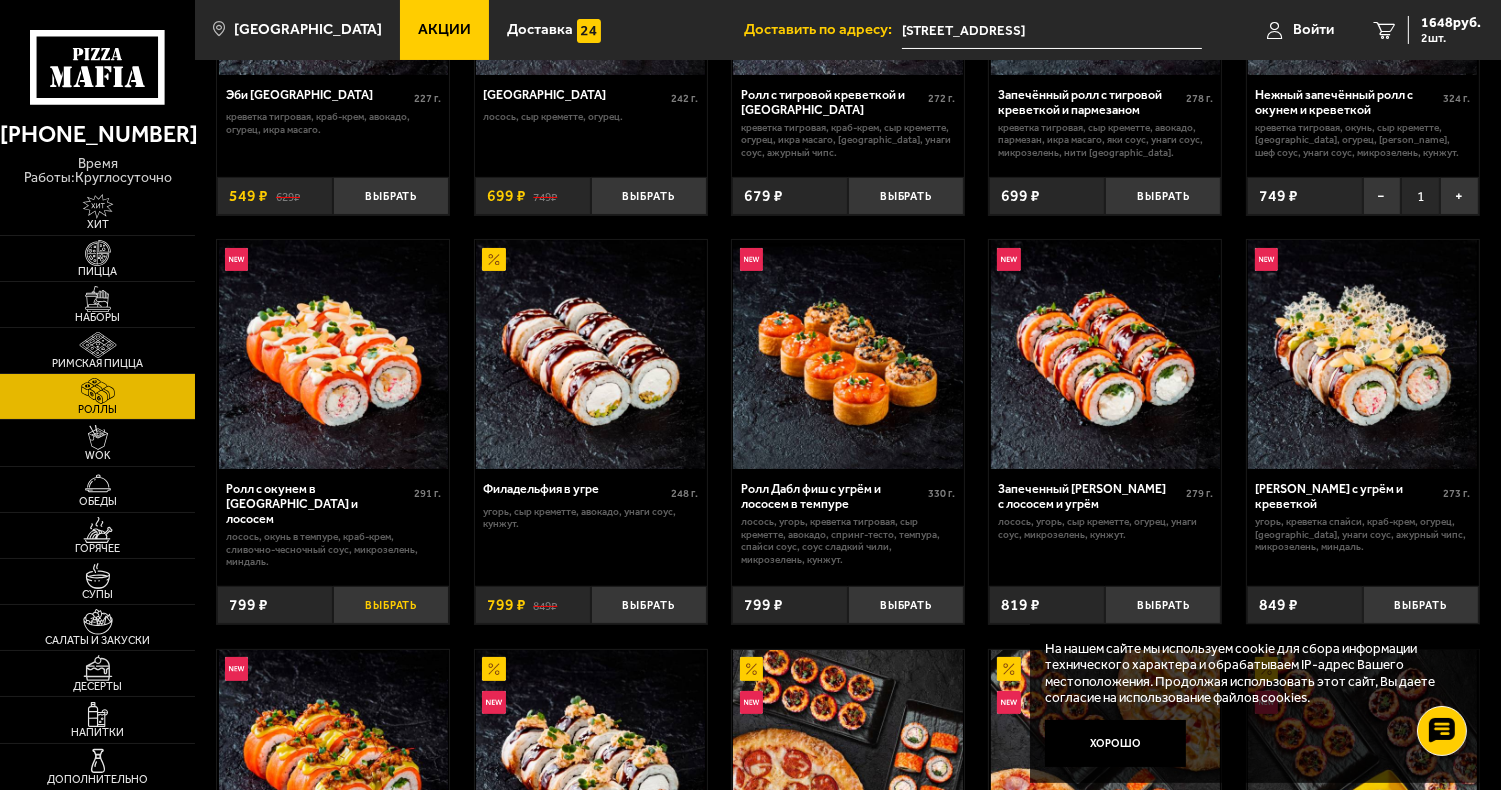 click on "Выбрать" at bounding box center [391, 605] 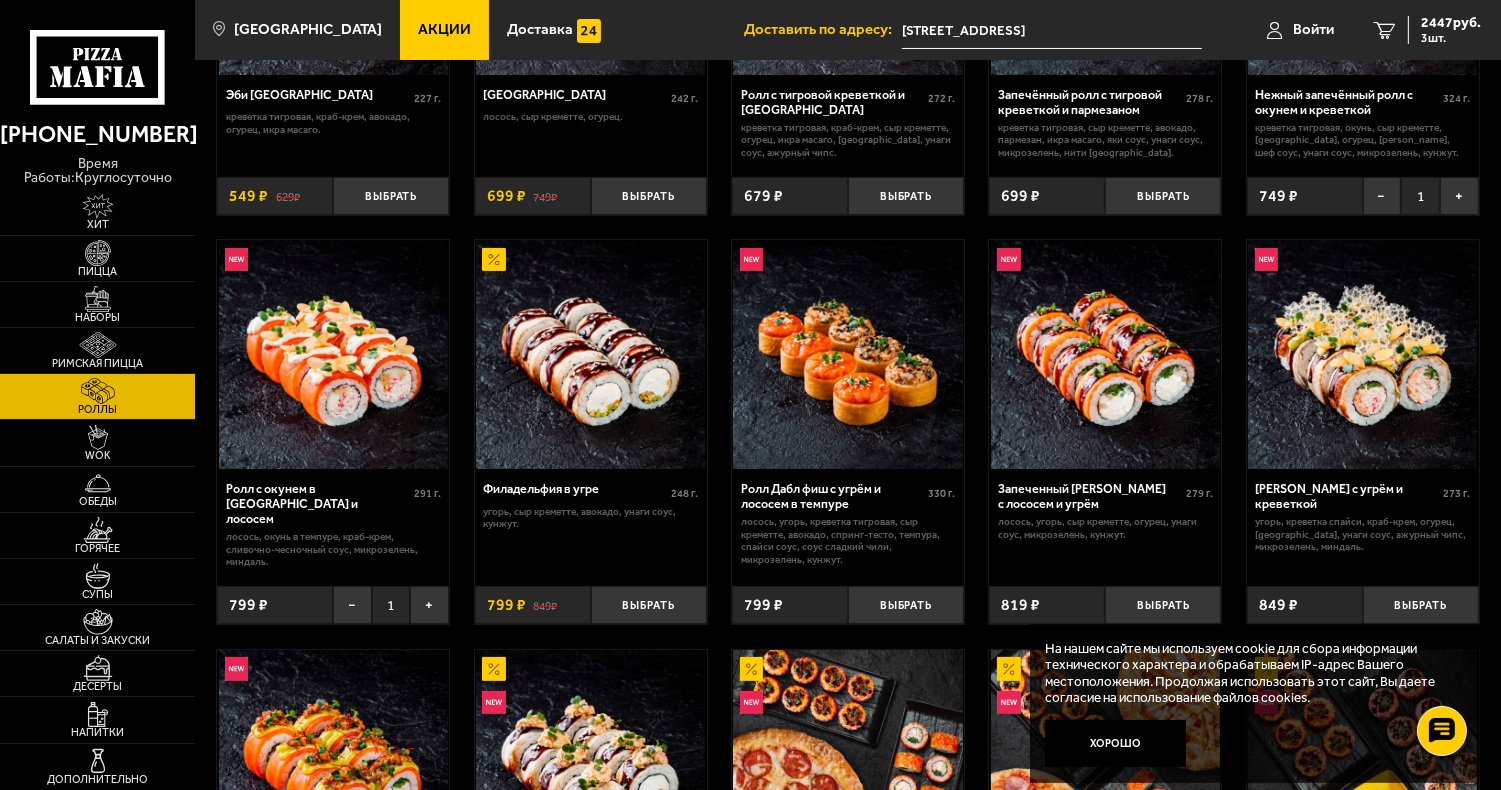 click on "+" at bounding box center [429, 605] 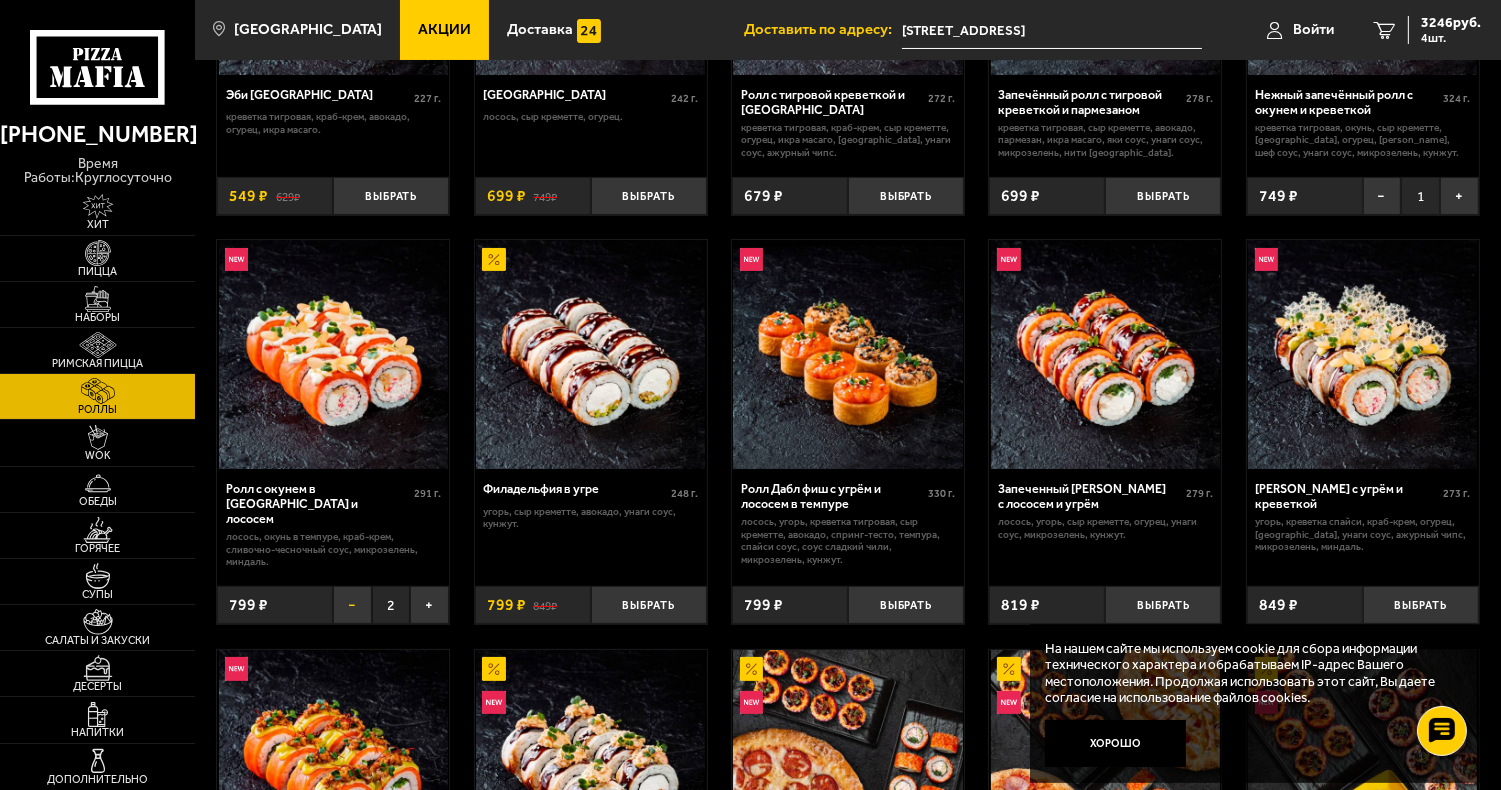click on "−" at bounding box center [352, 605] 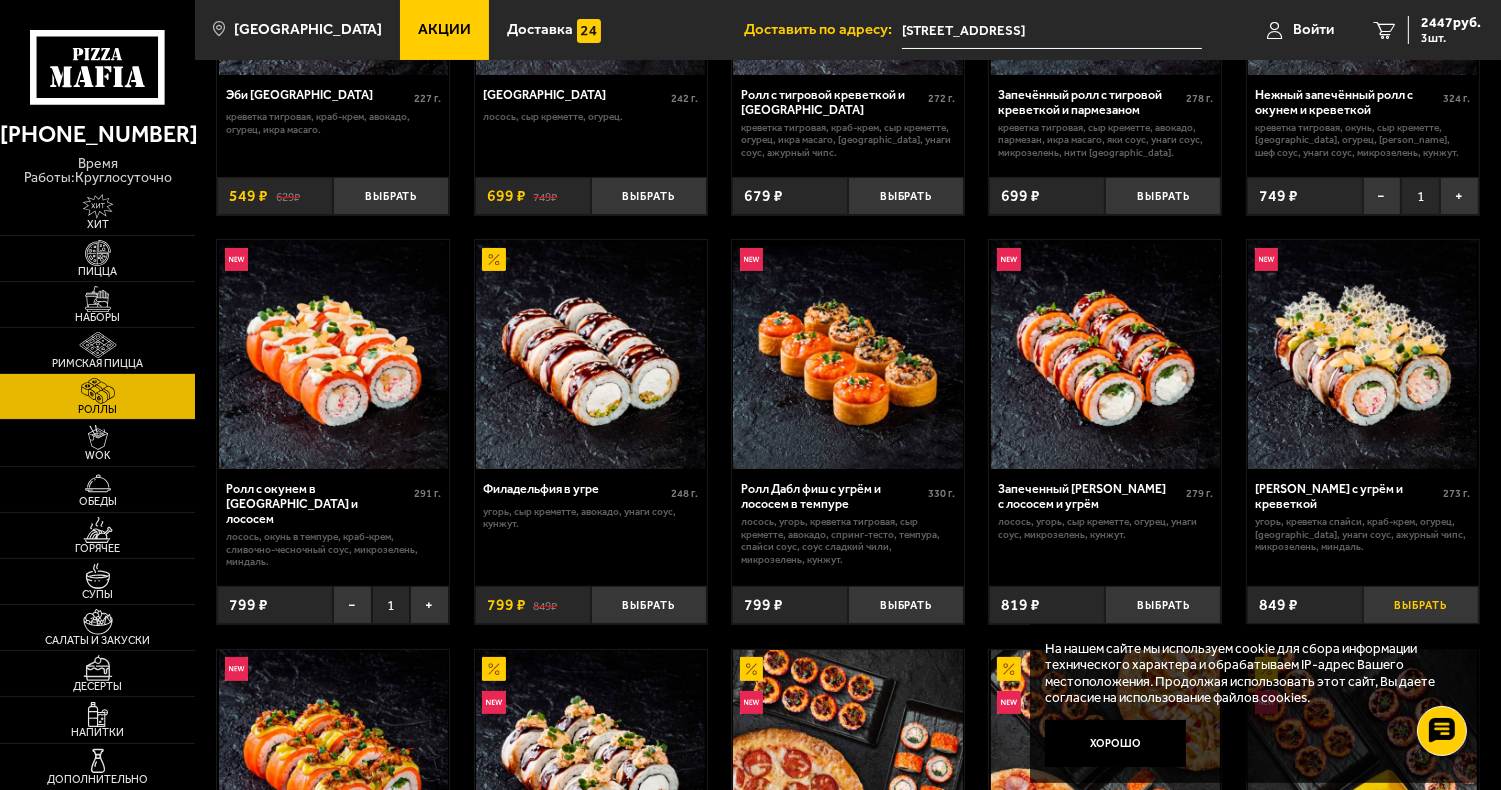 click on "Выбрать" at bounding box center (1421, 605) 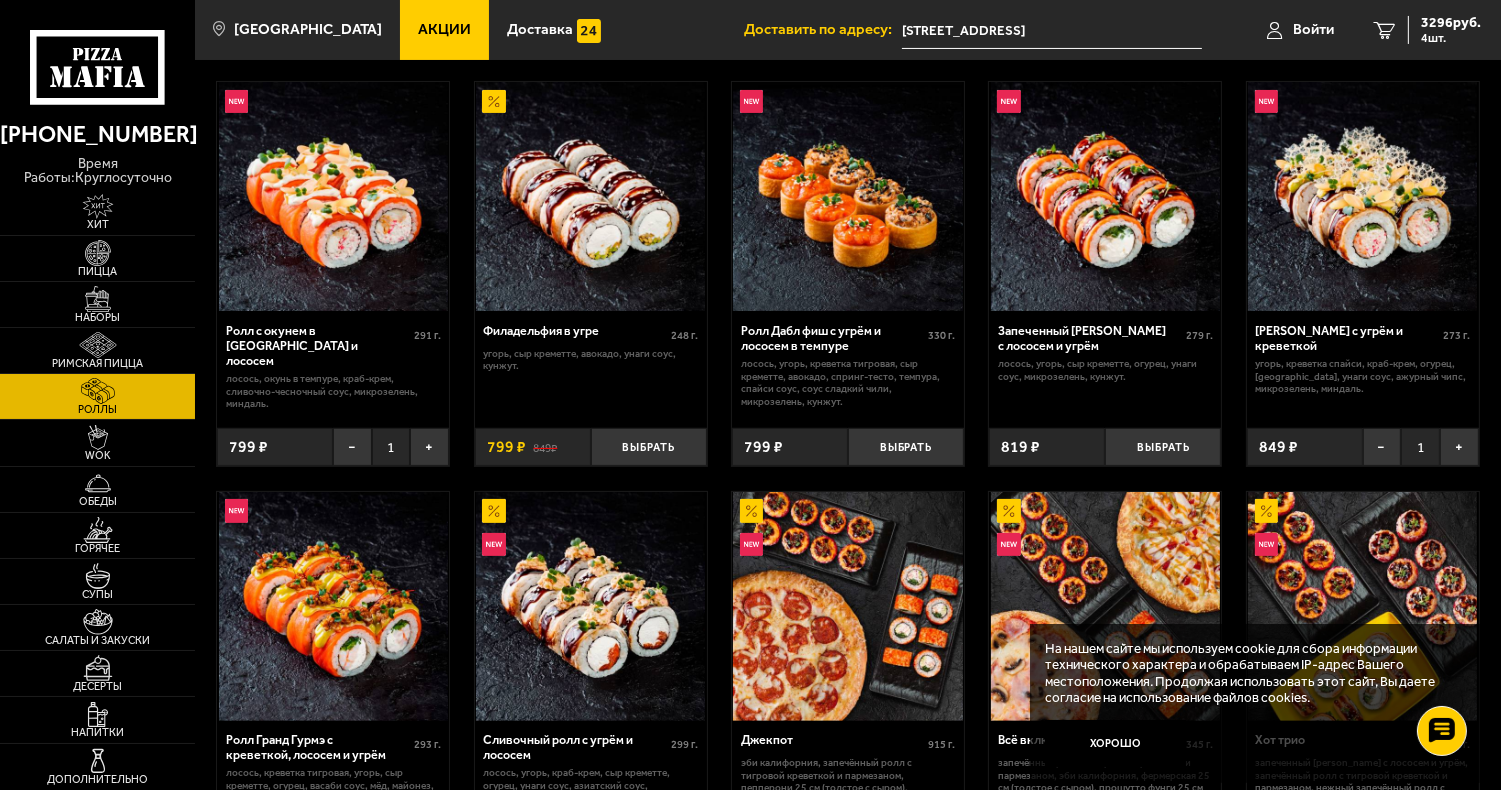 scroll, scrollTop: 475, scrollLeft: 0, axis: vertical 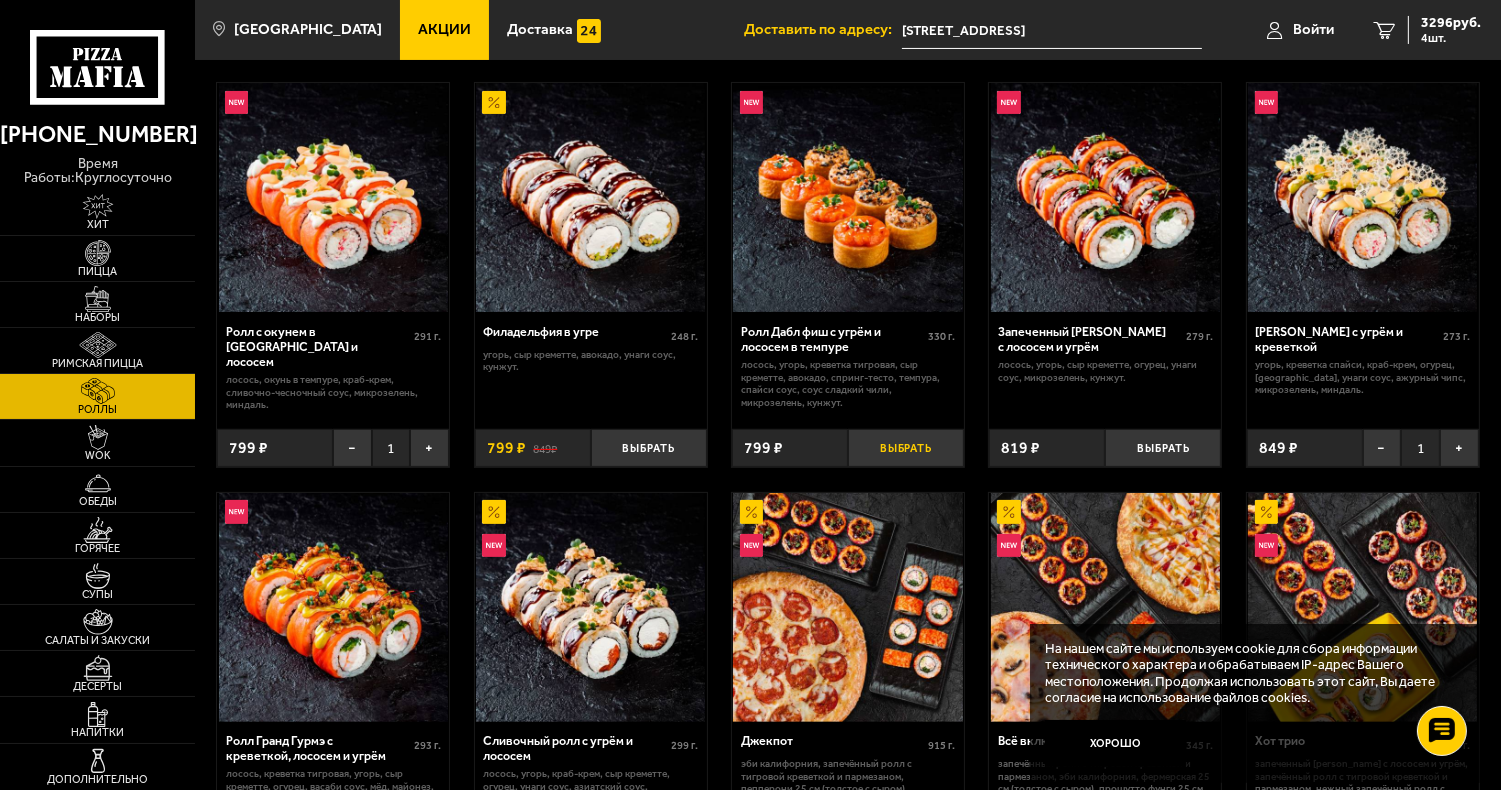 click on "Выбрать" at bounding box center (906, 448) 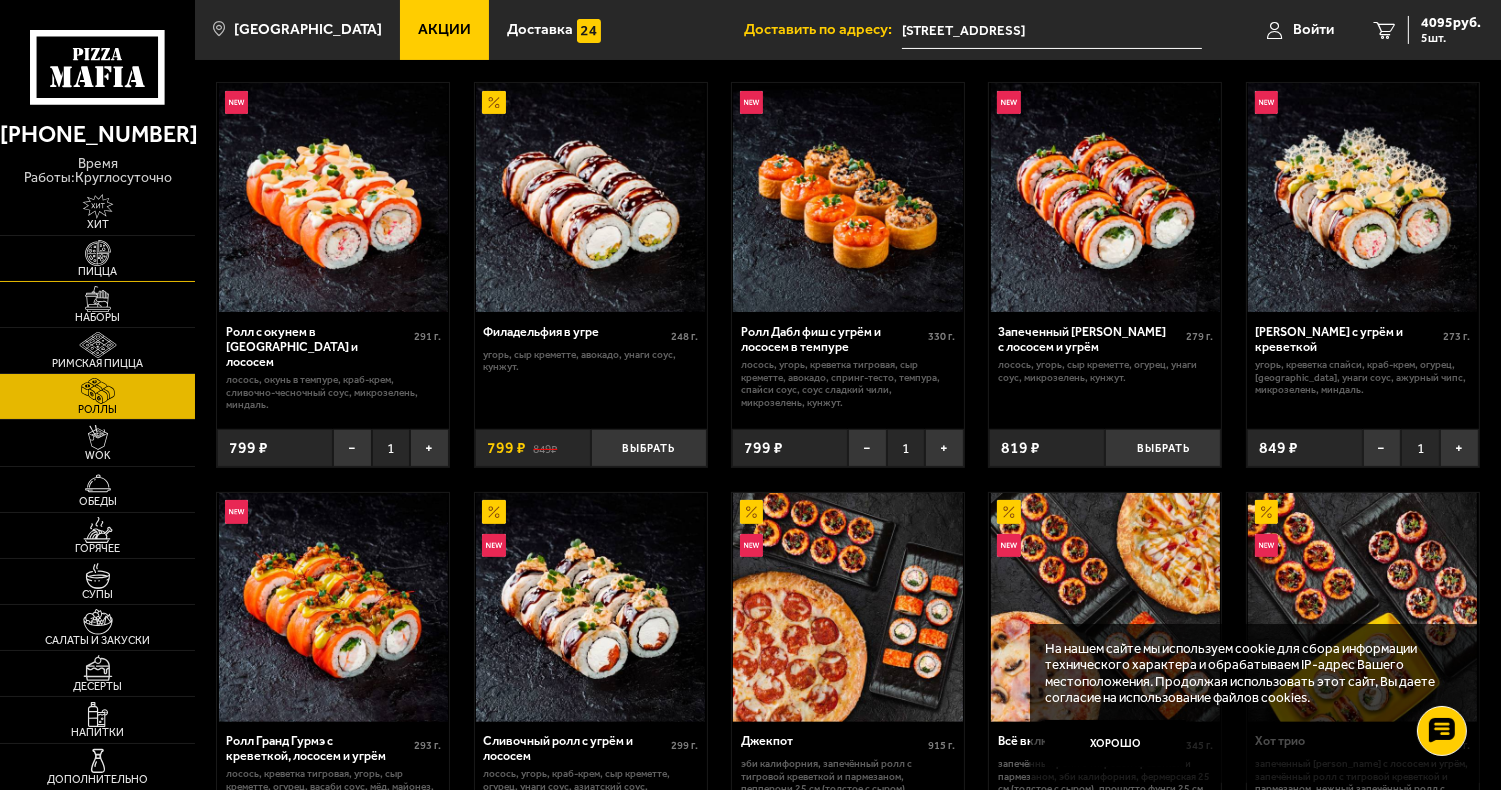 click on "Пицца" at bounding box center [97, 271] 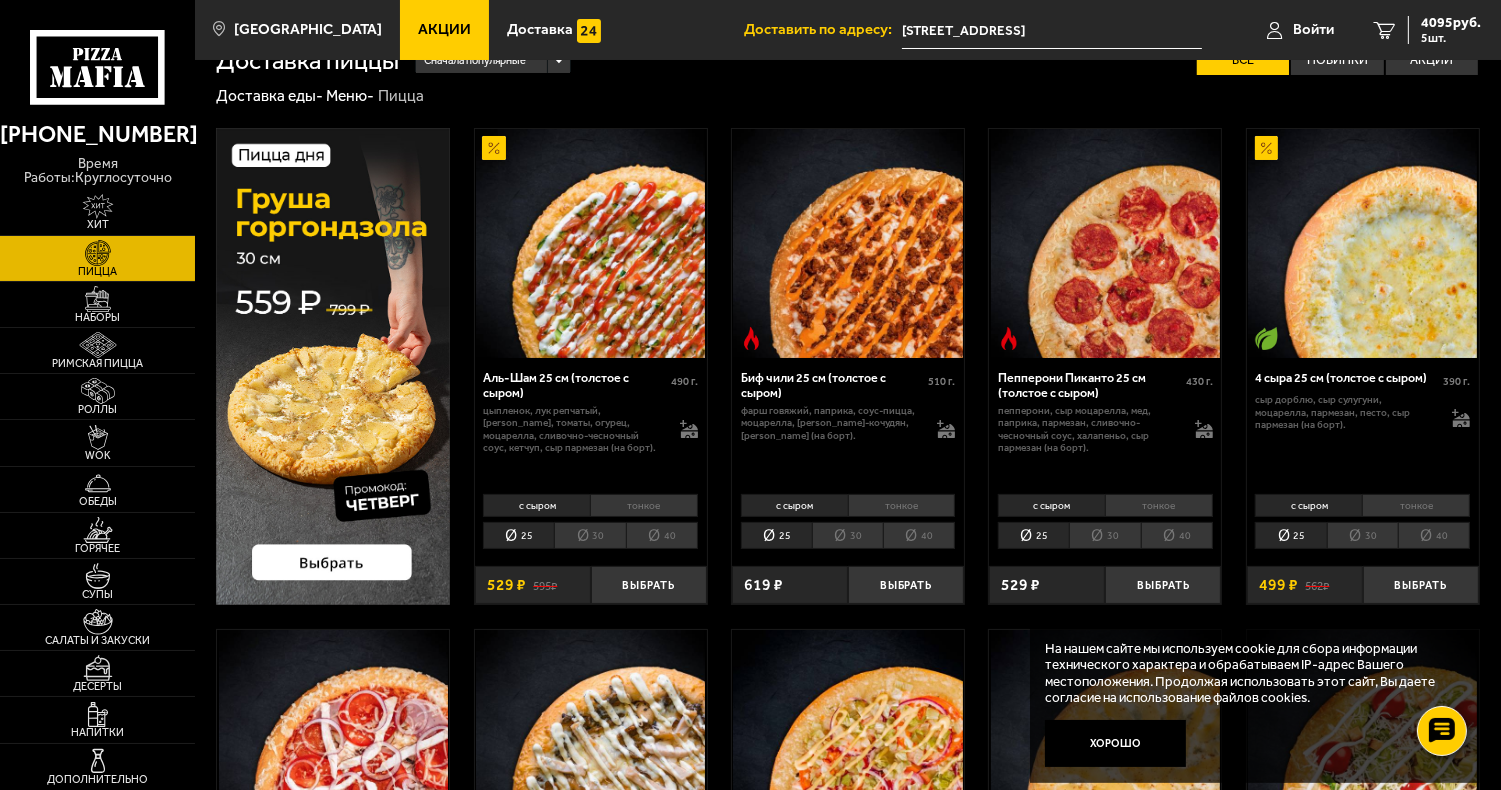 scroll, scrollTop: 44, scrollLeft: 0, axis: vertical 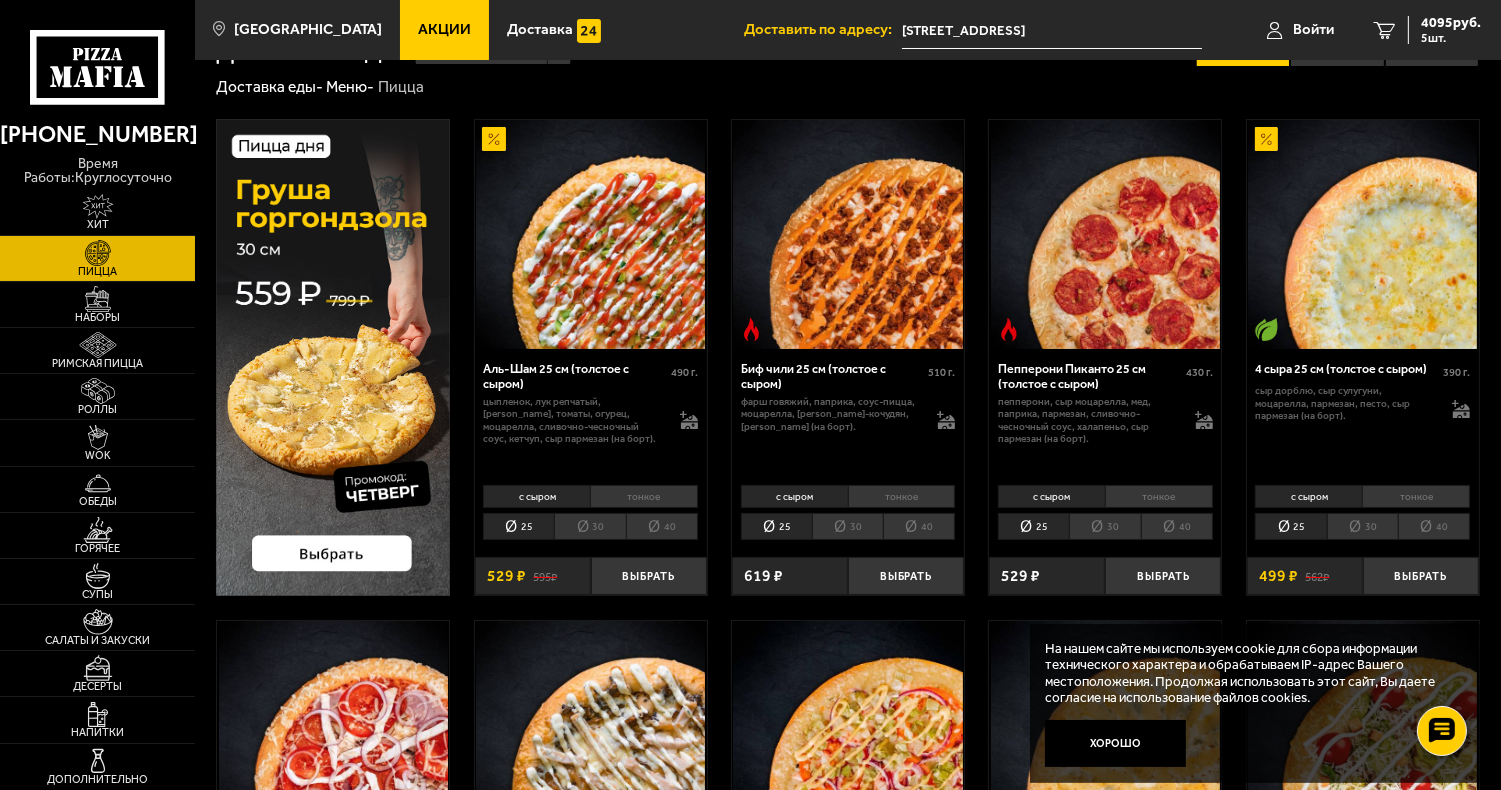 click on "30" at bounding box center (1362, 527) 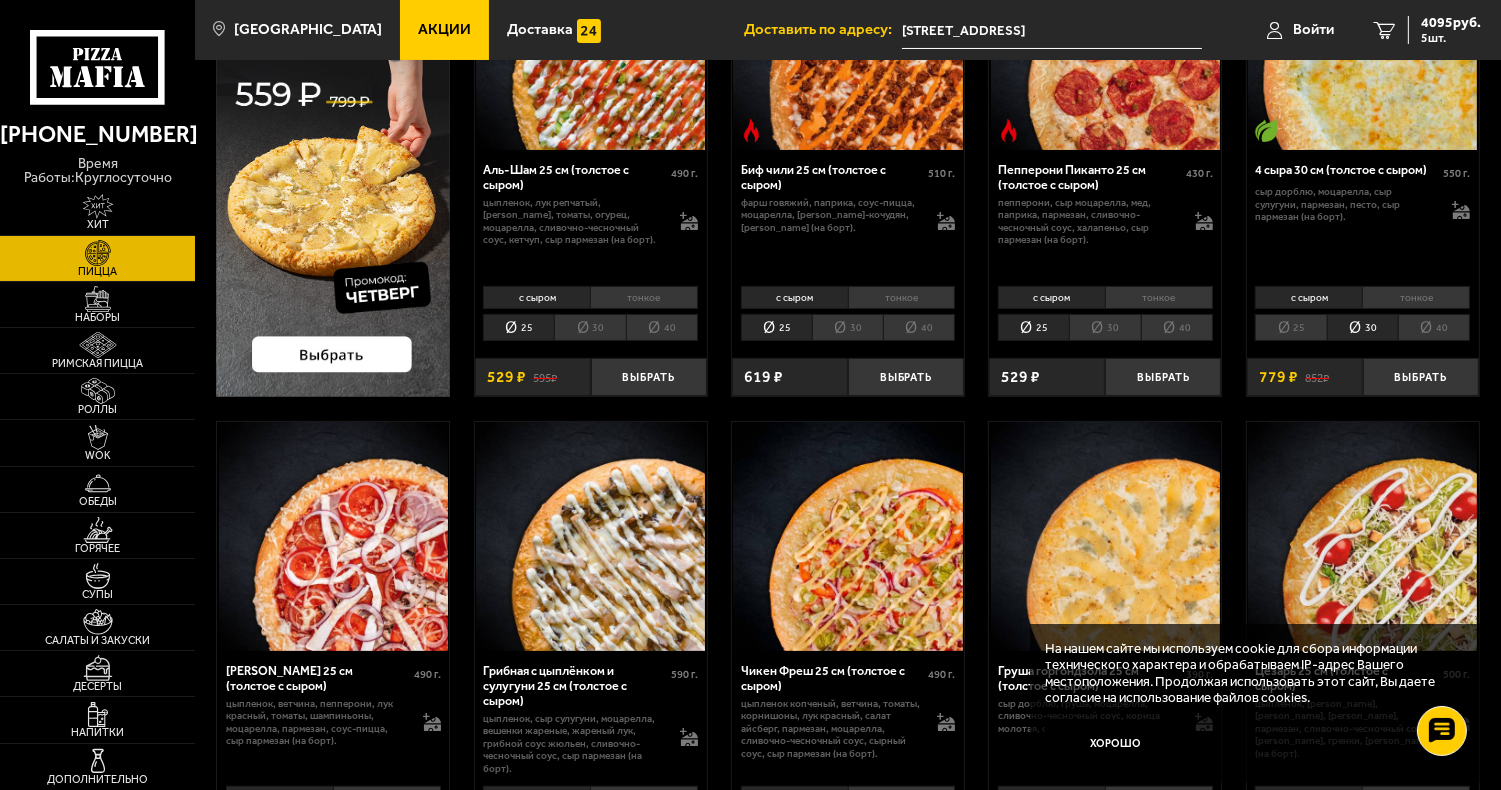 scroll, scrollTop: 256, scrollLeft: 0, axis: vertical 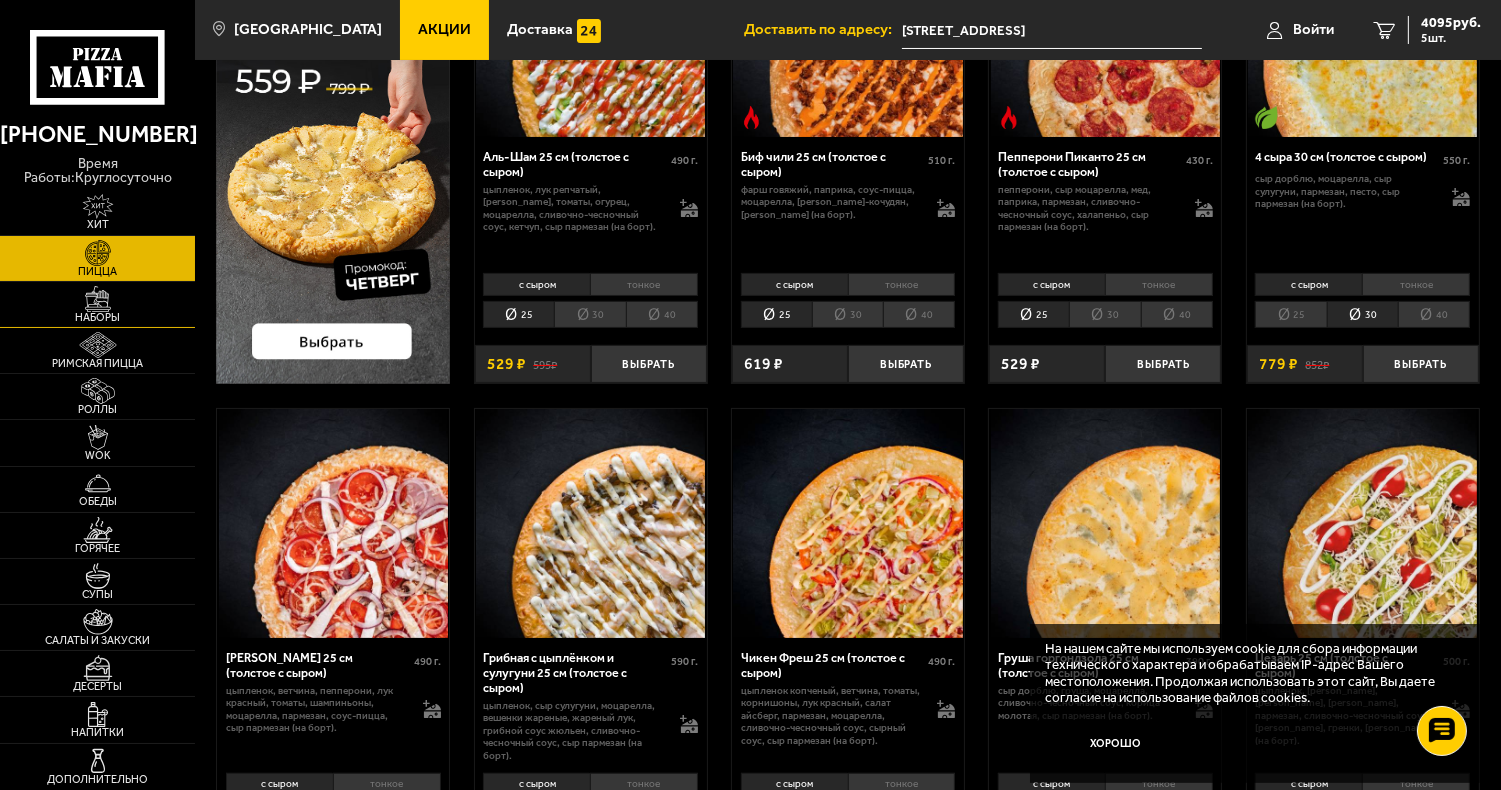 click on "Наборы" at bounding box center (97, 317) 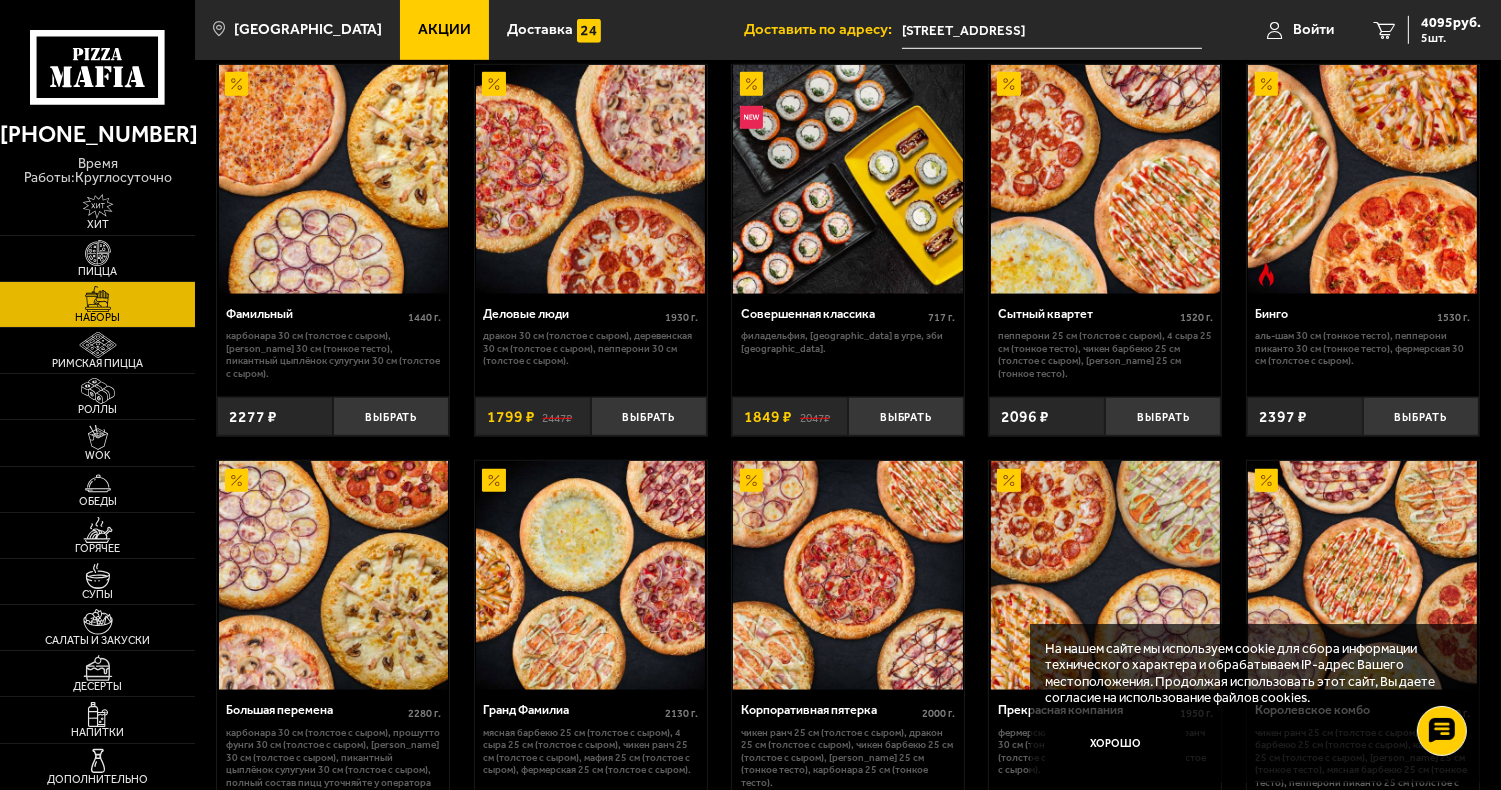 scroll, scrollTop: 1696, scrollLeft: 0, axis: vertical 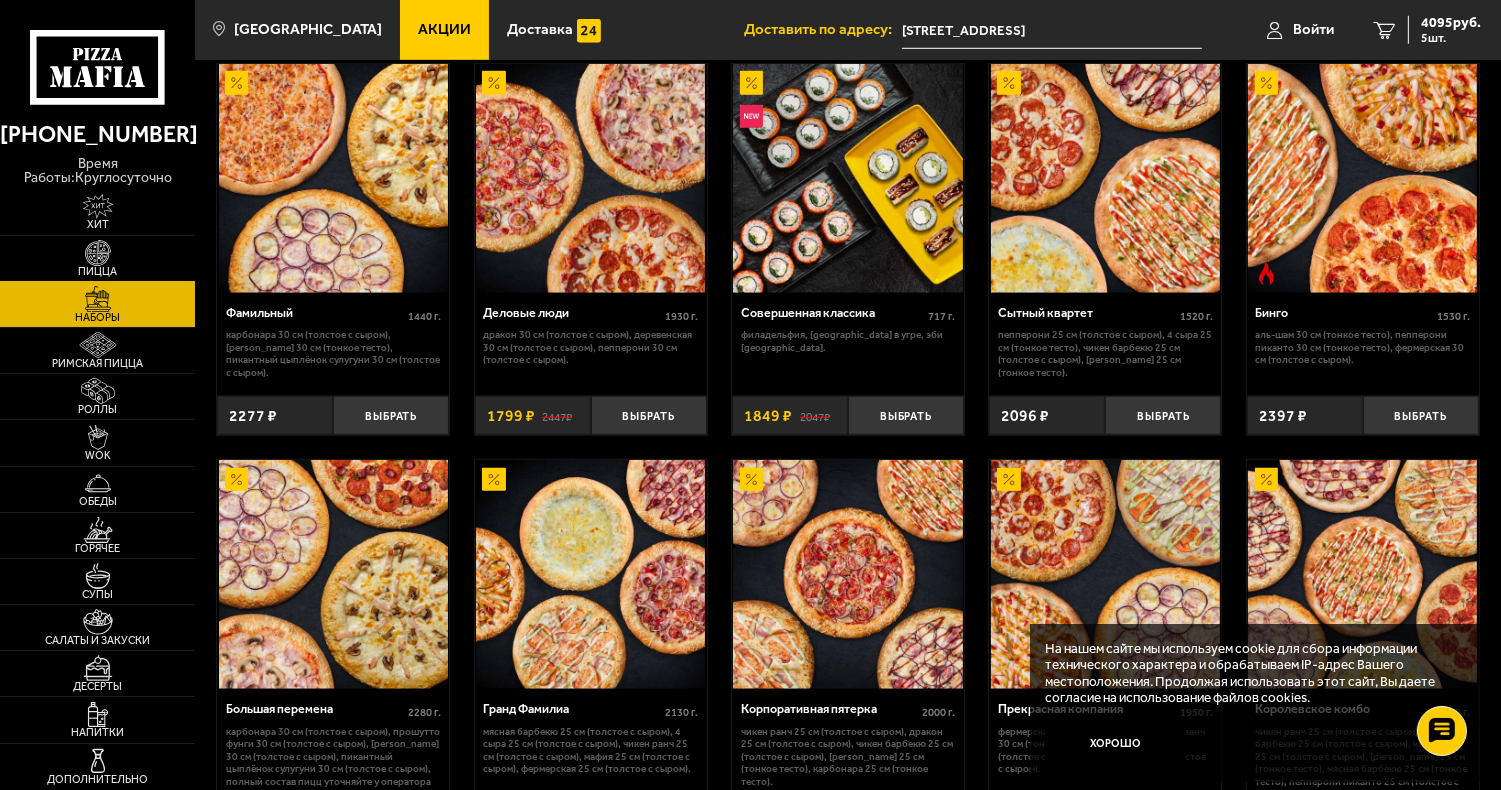 click at bounding box center (98, 253) 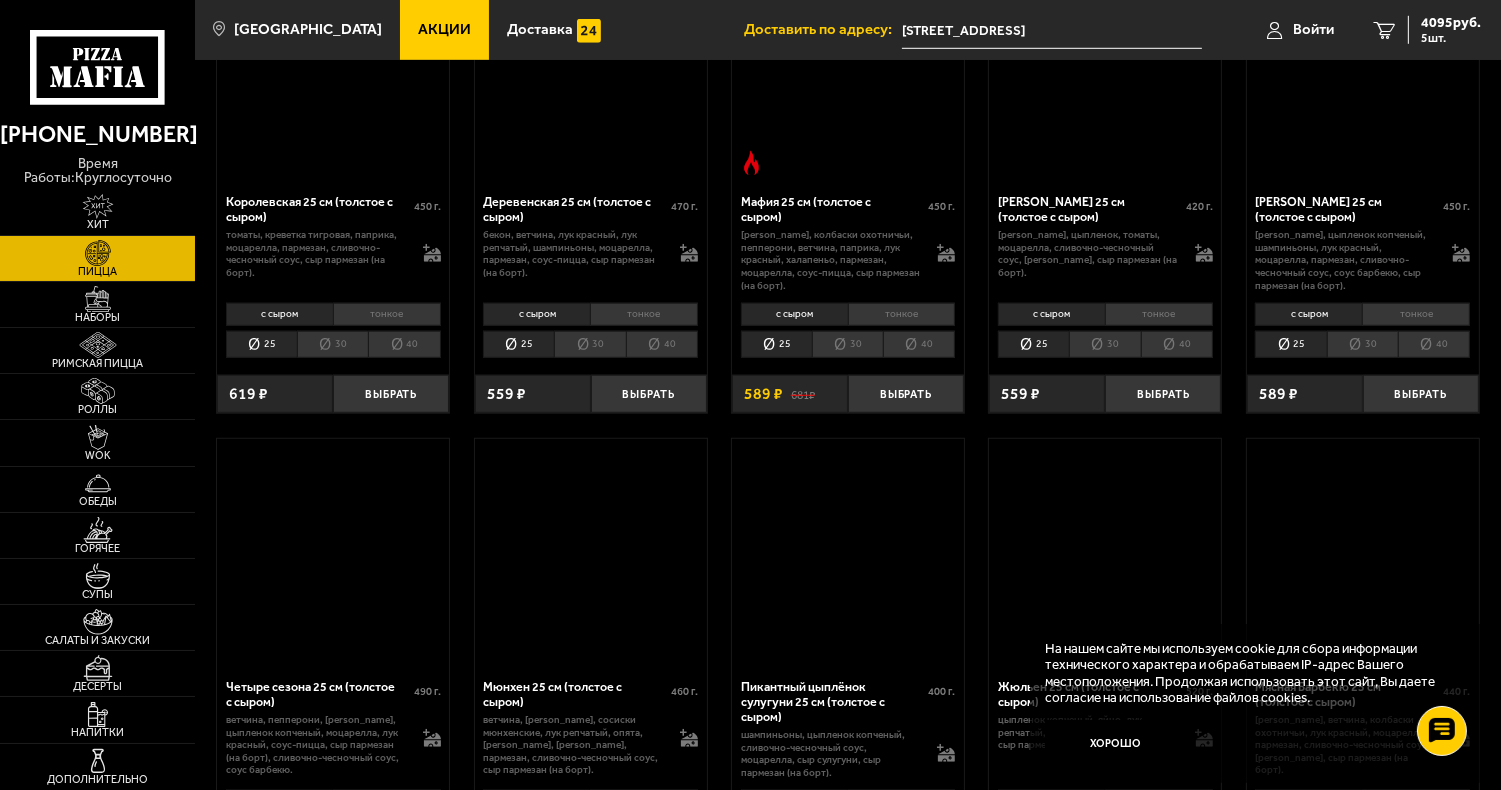 scroll, scrollTop: 0, scrollLeft: 0, axis: both 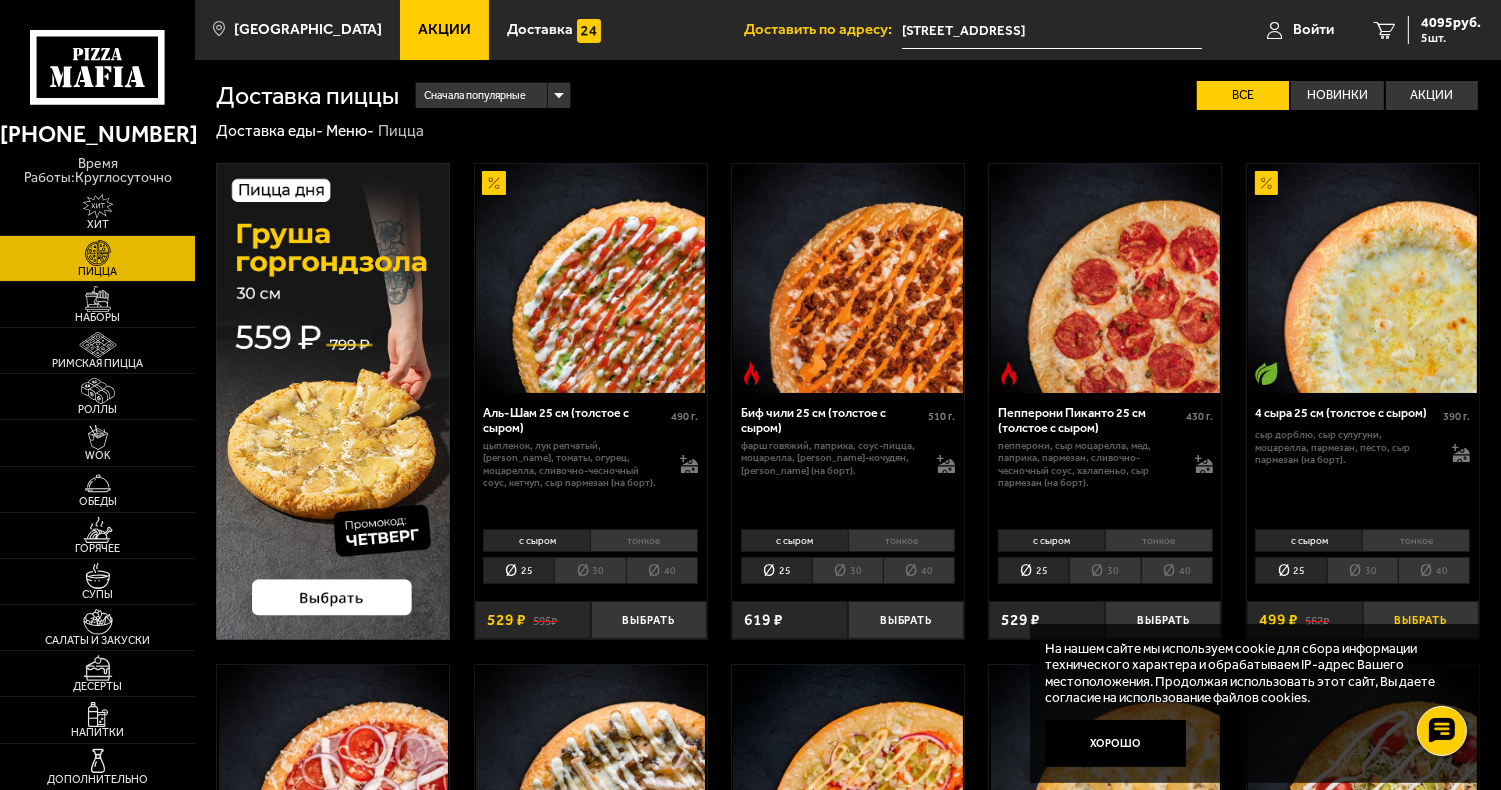 click on "Выбрать" at bounding box center (1421, 620) 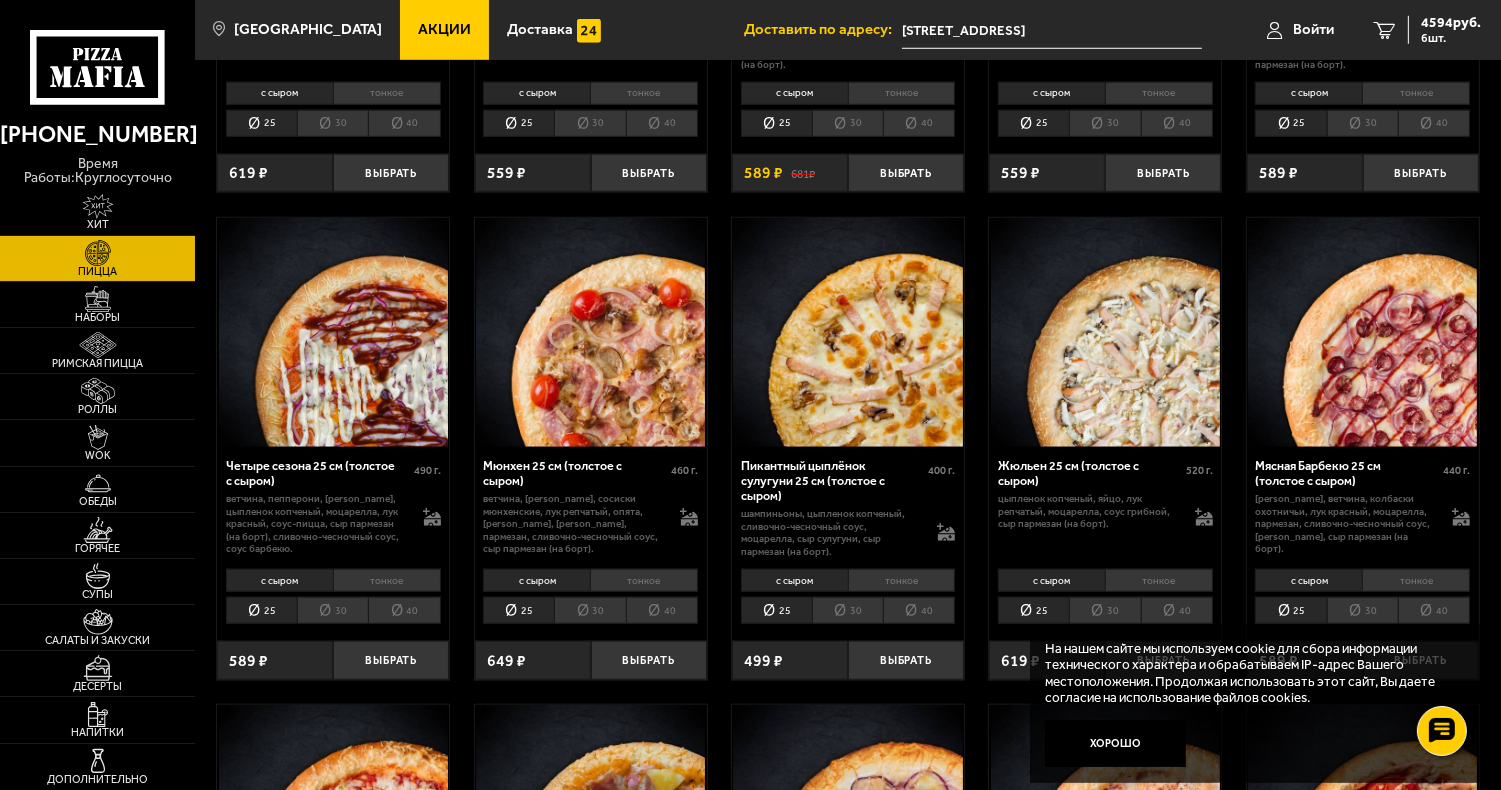 scroll, scrollTop: 1921, scrollLeft: 0, axis: vertical 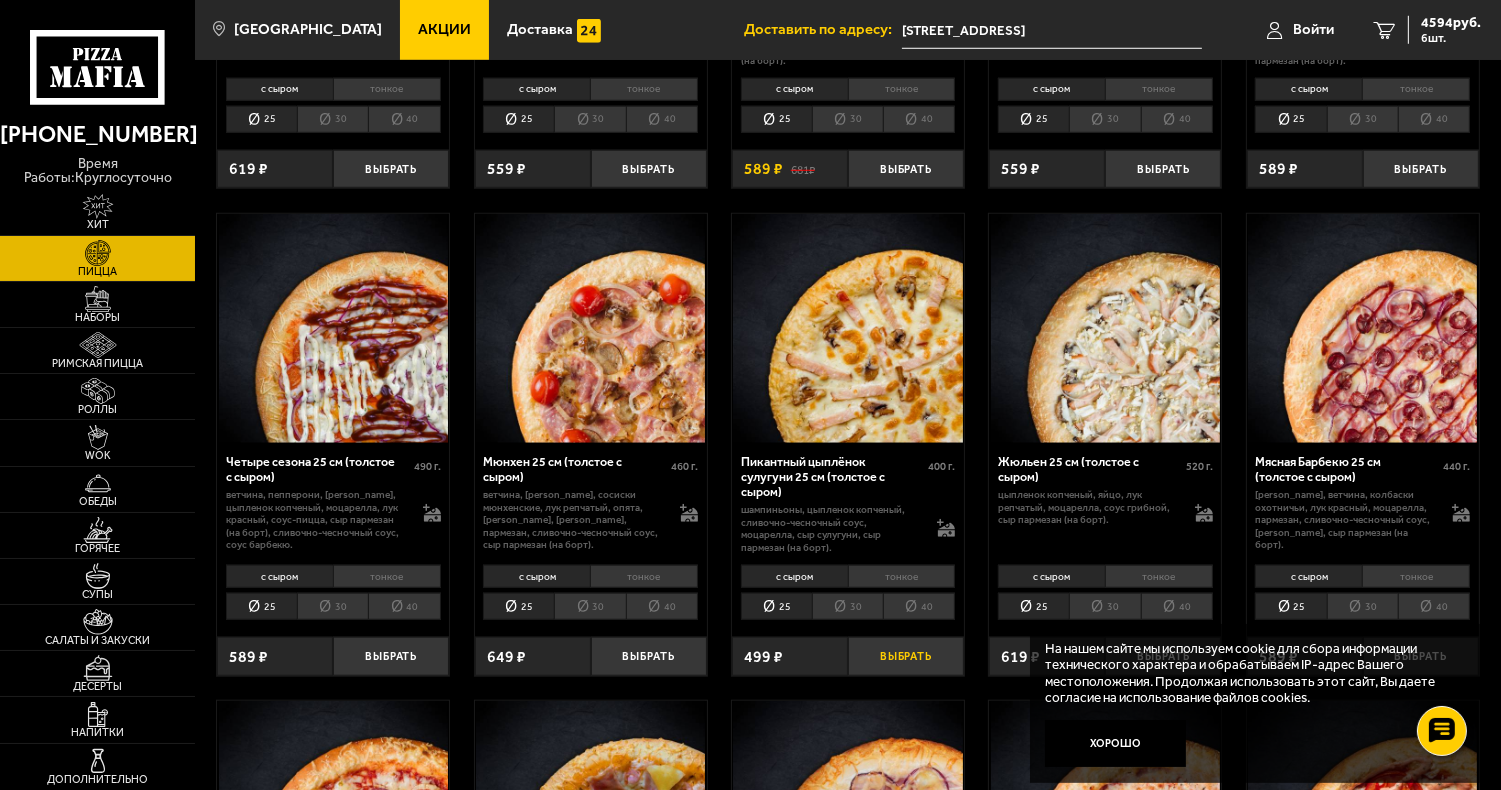 click on "Выбрать" at bounding box center (906, 656) 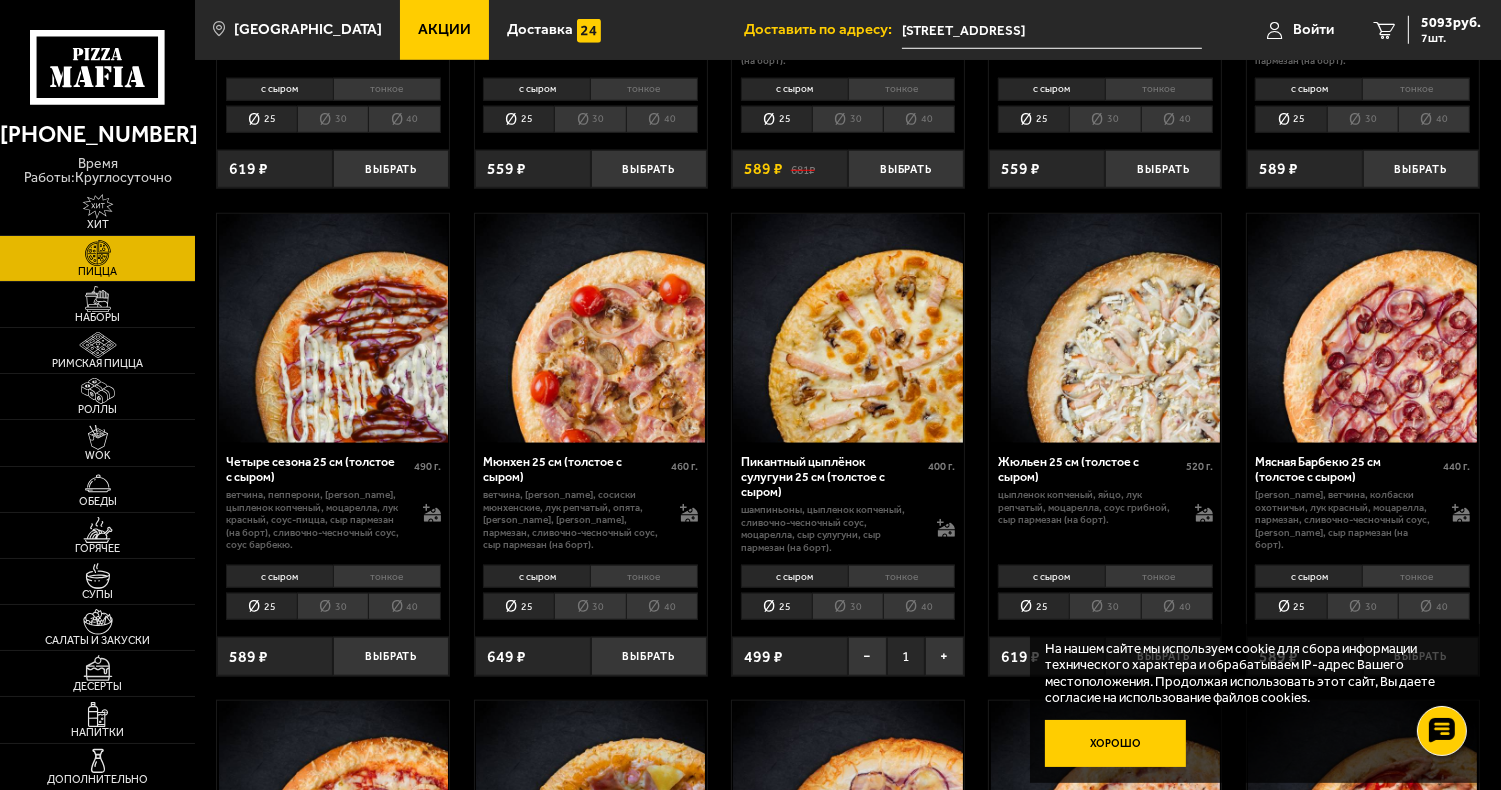 click on "Хорошо" at bounding box center (1115, 743) 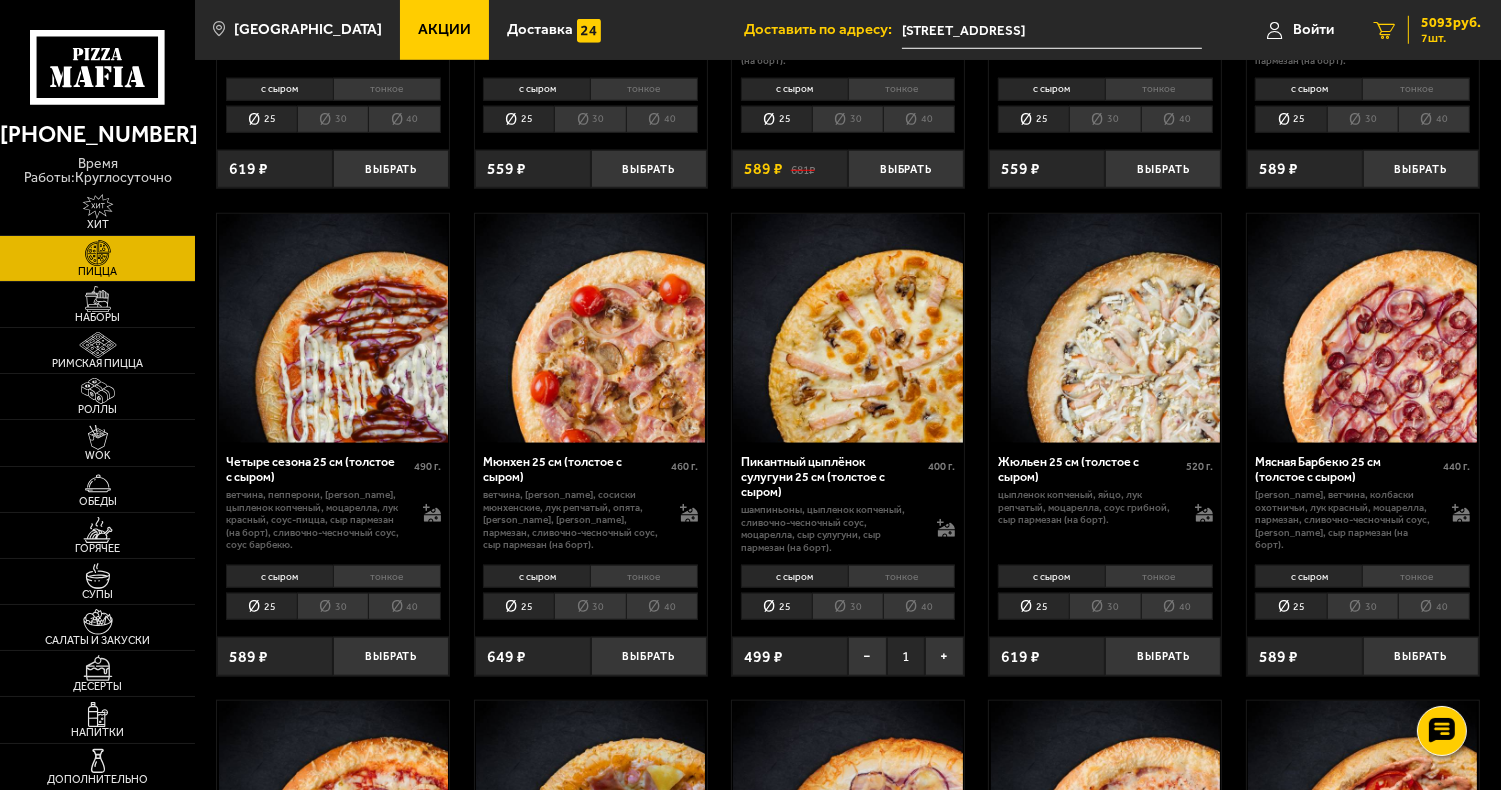 click on "5093  руб." at bounding box center [1451, 23] 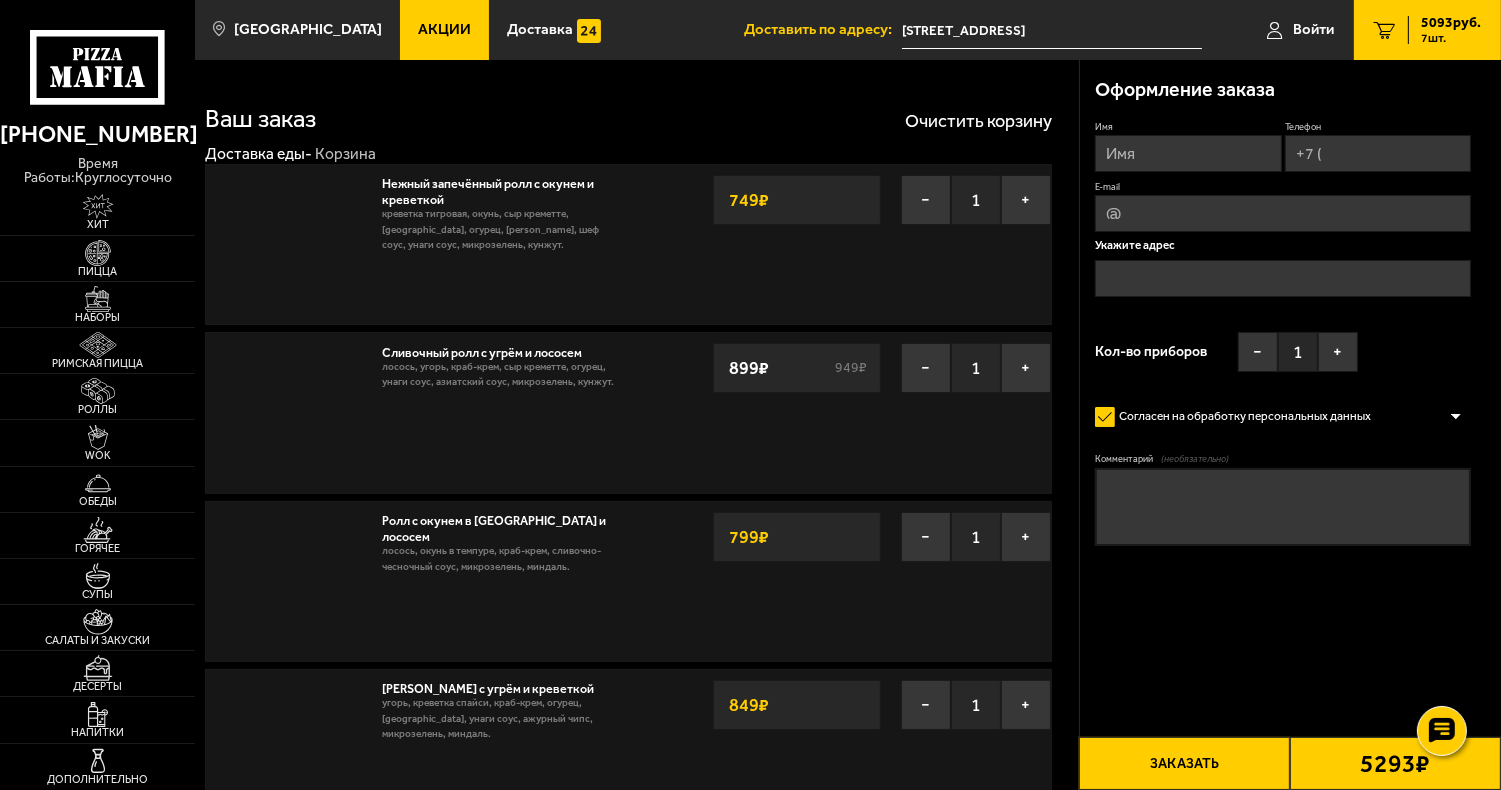 type on "[STREET_ADDRESS]" 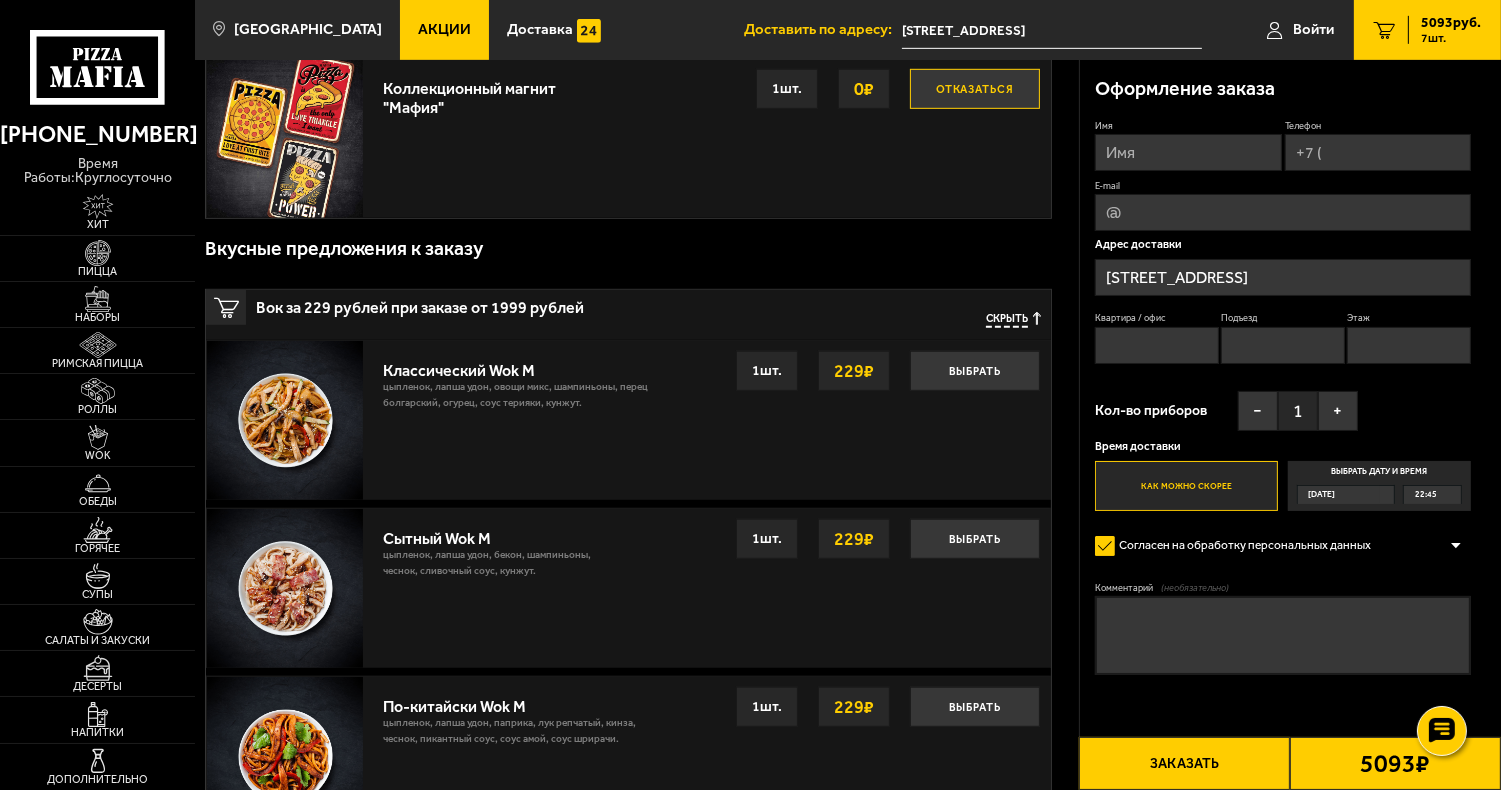 scroll, scrollTop: 1367, scrollLeft: 0, axis: vertical 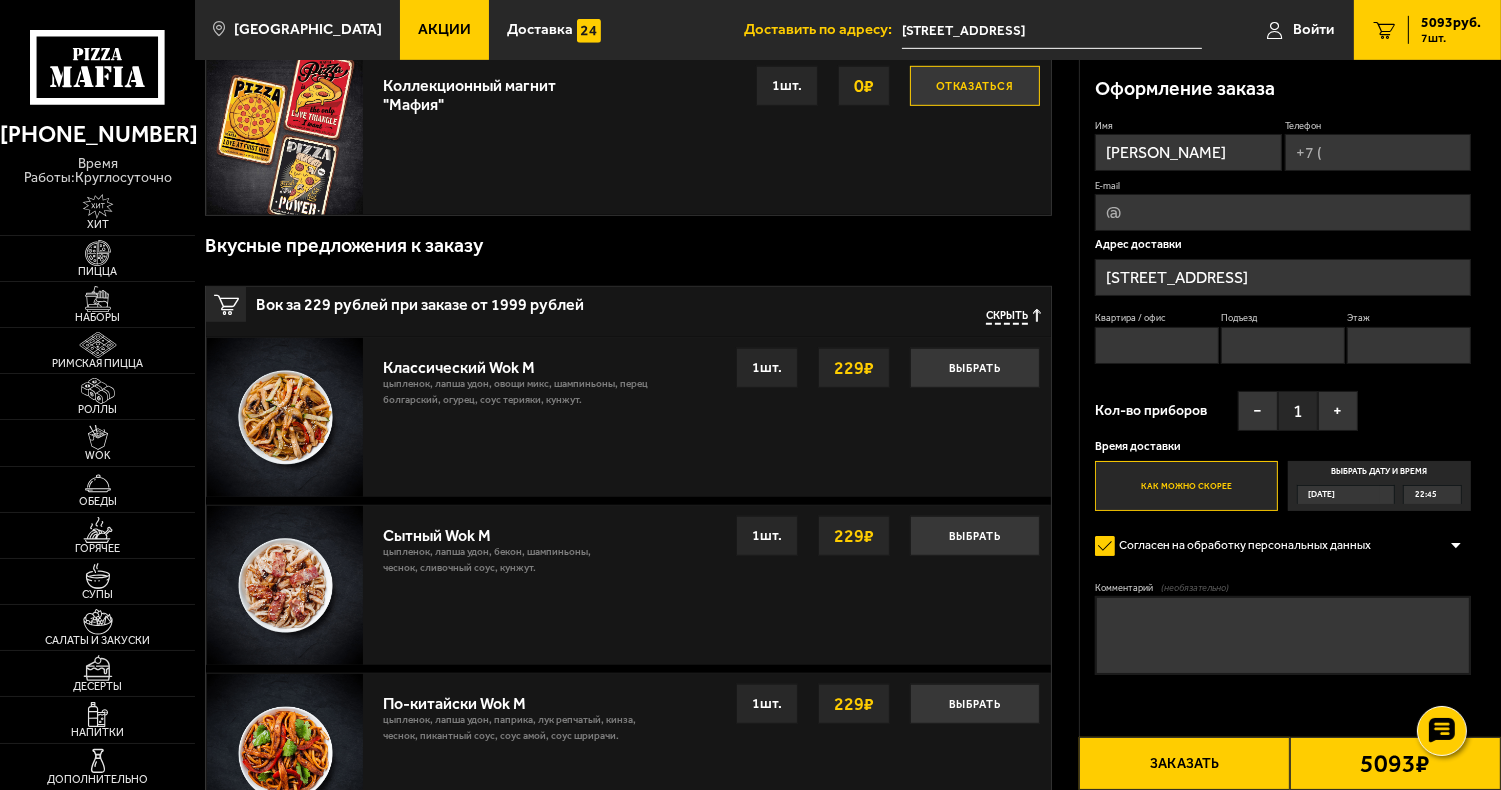 type on "[PERSON_NAME]" 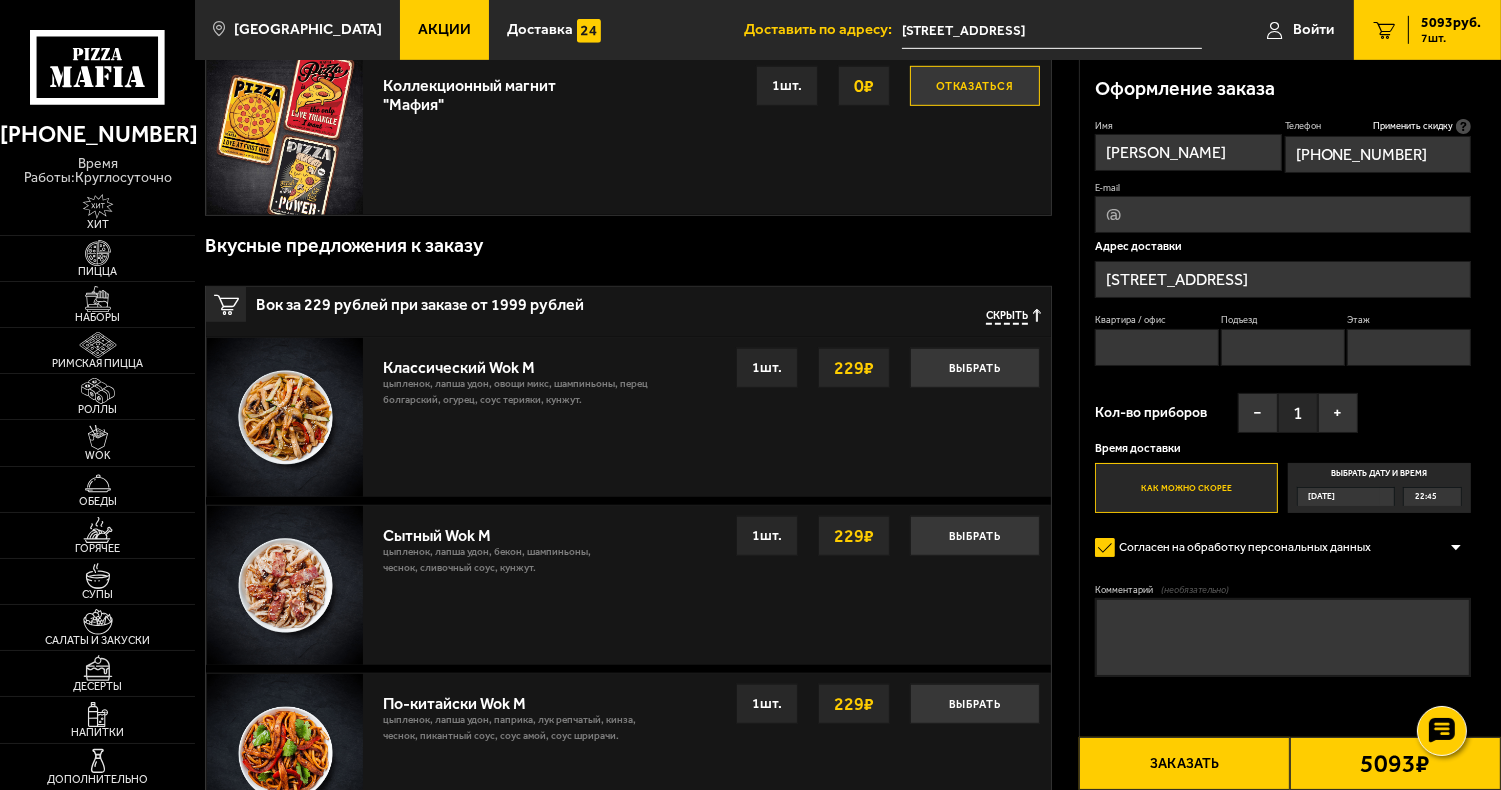 type on "[PHONE_NUMBER]" 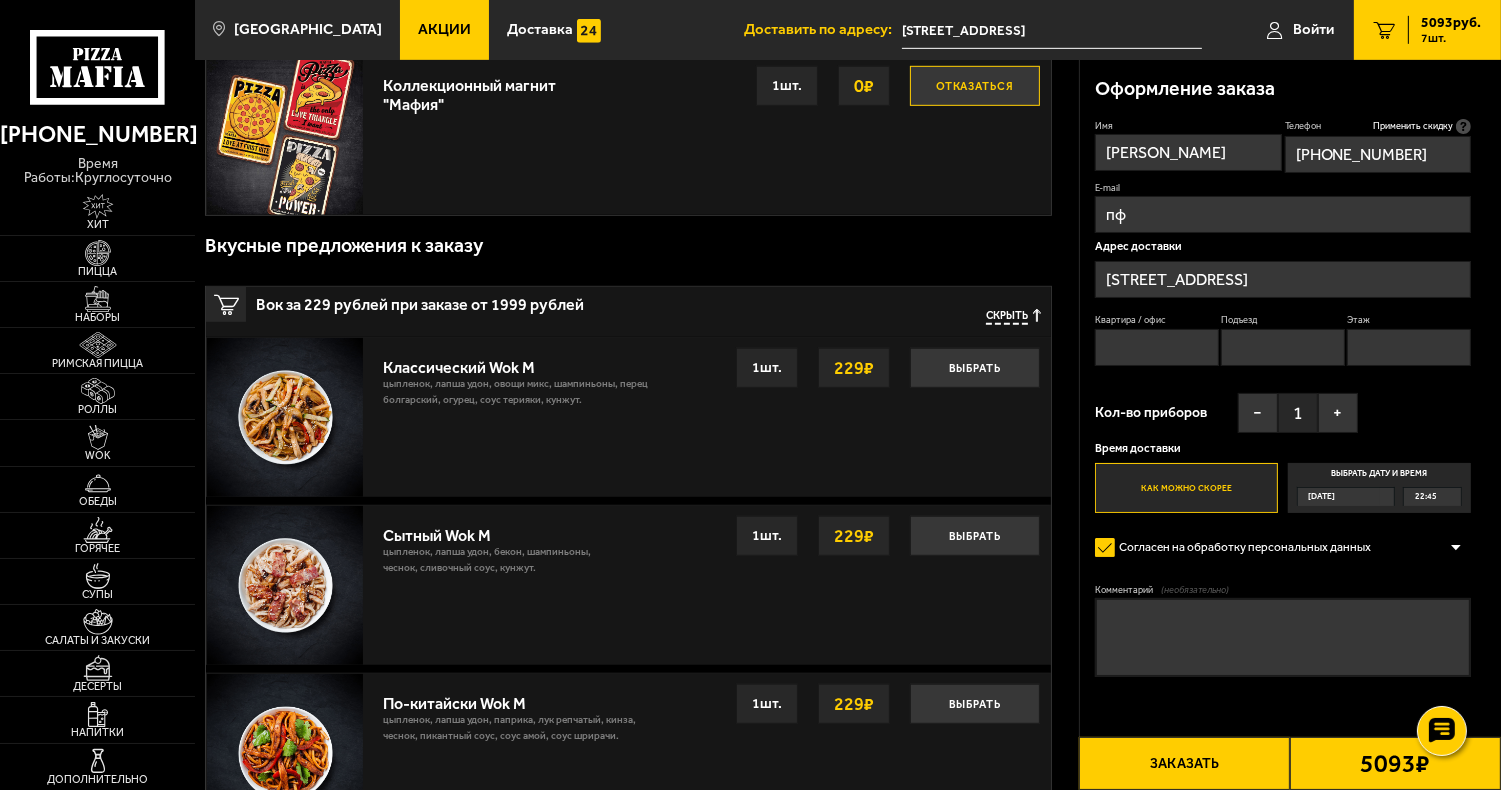 type on "п" 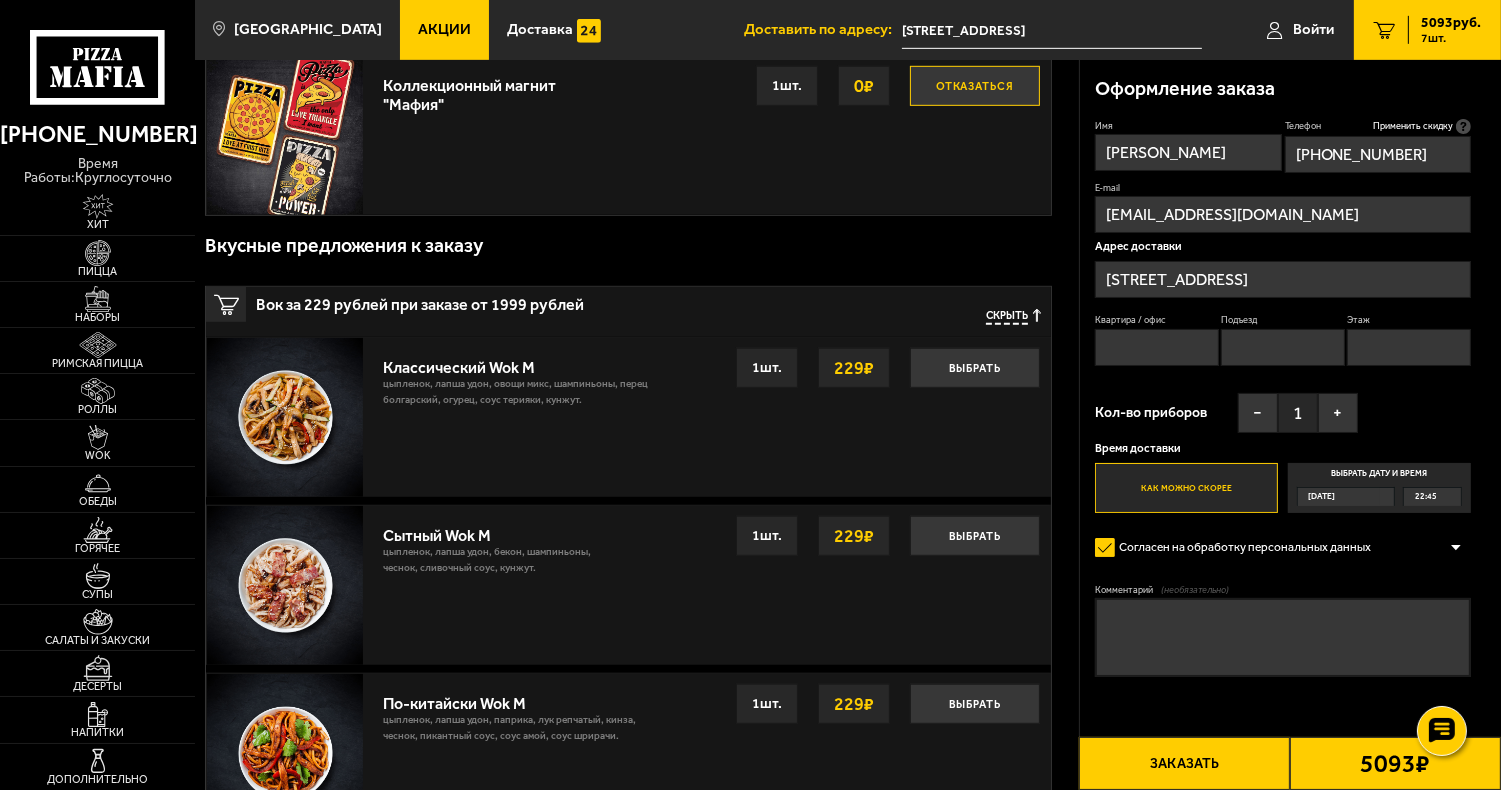 type on "[EMAIL_ADDRESS][DOMAIN_NAME]" 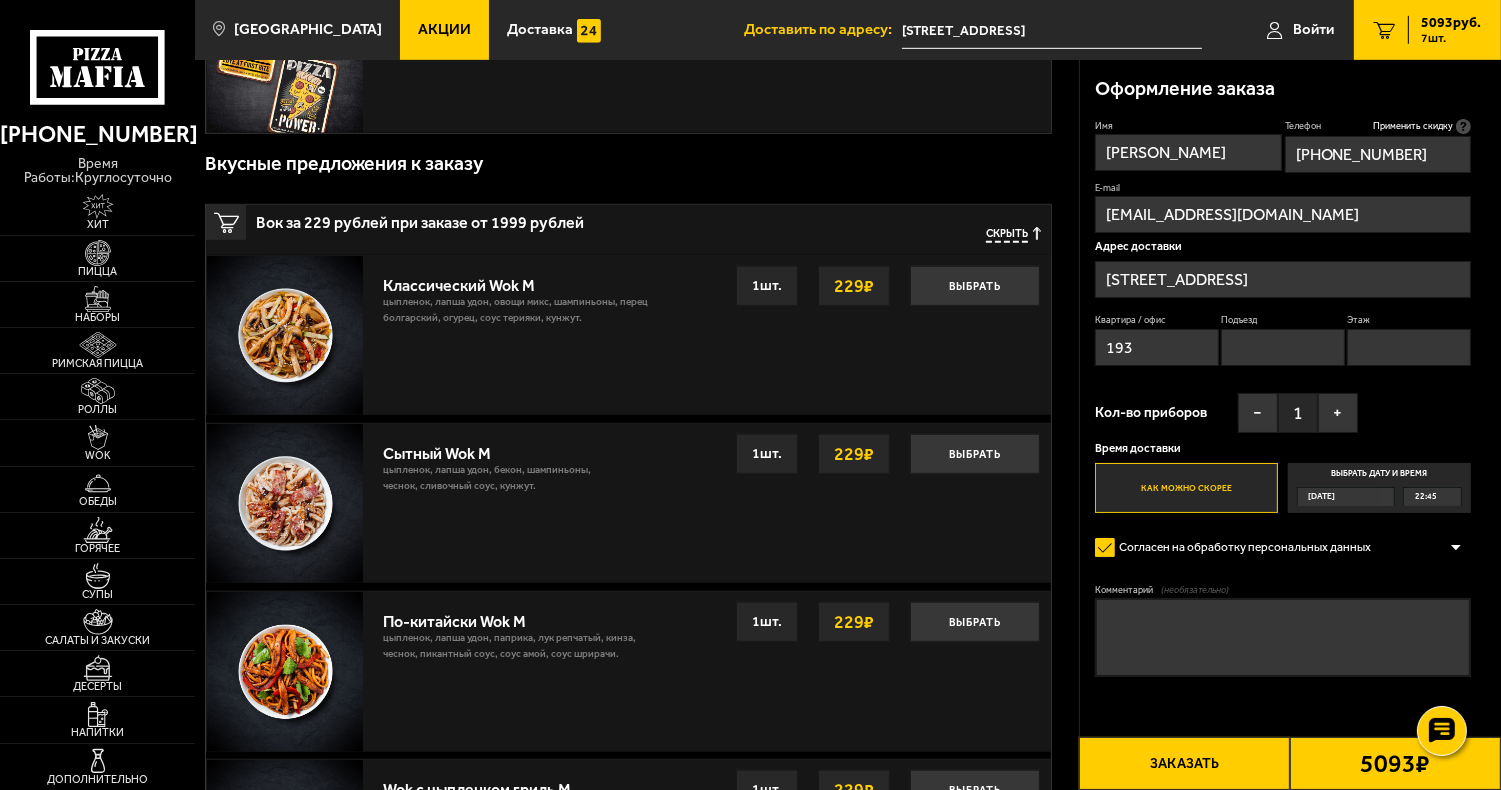 scroll, scrollTop: 1451, scrollLeft: 0, axis: vertical 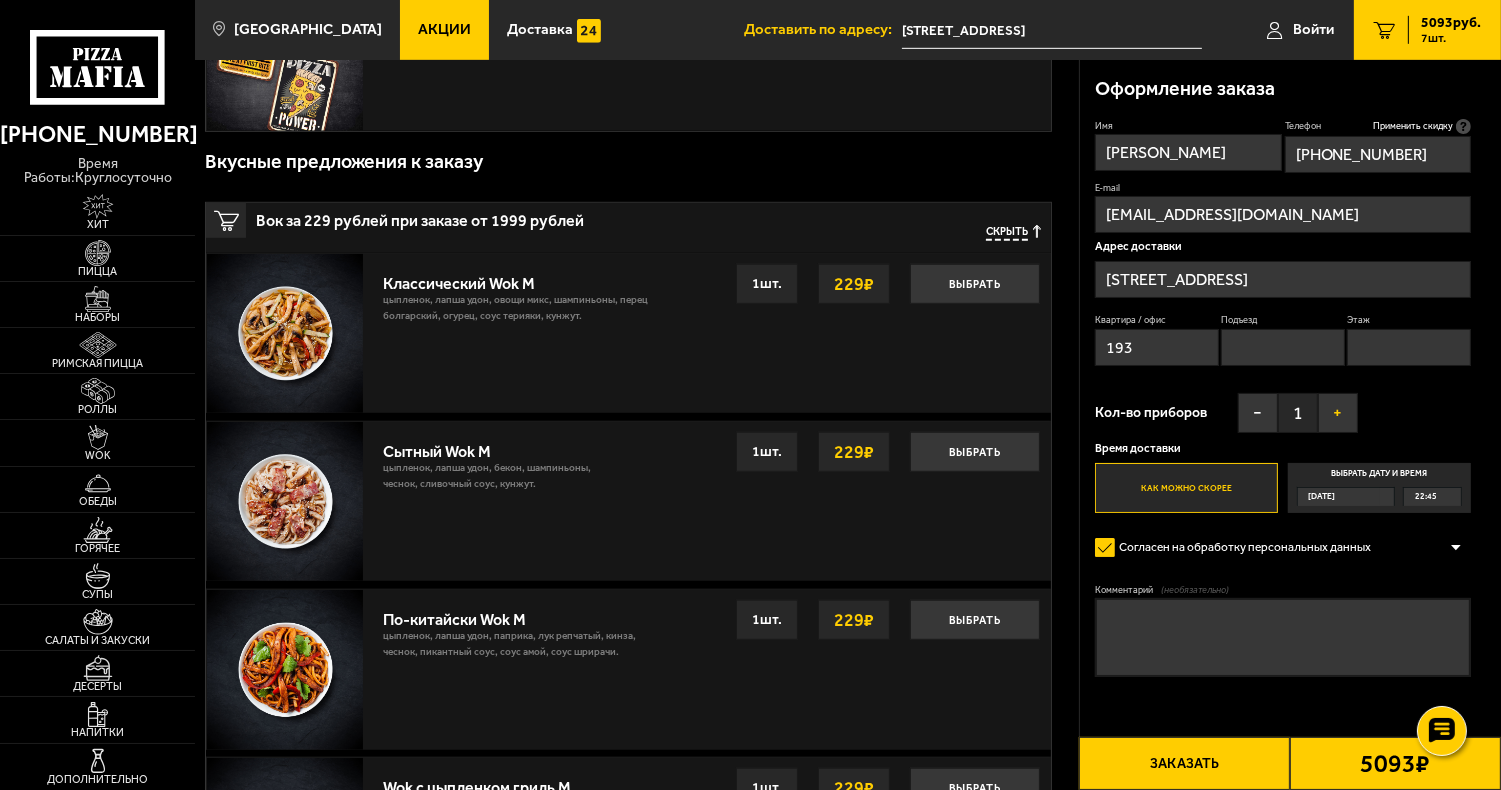 type on "193" 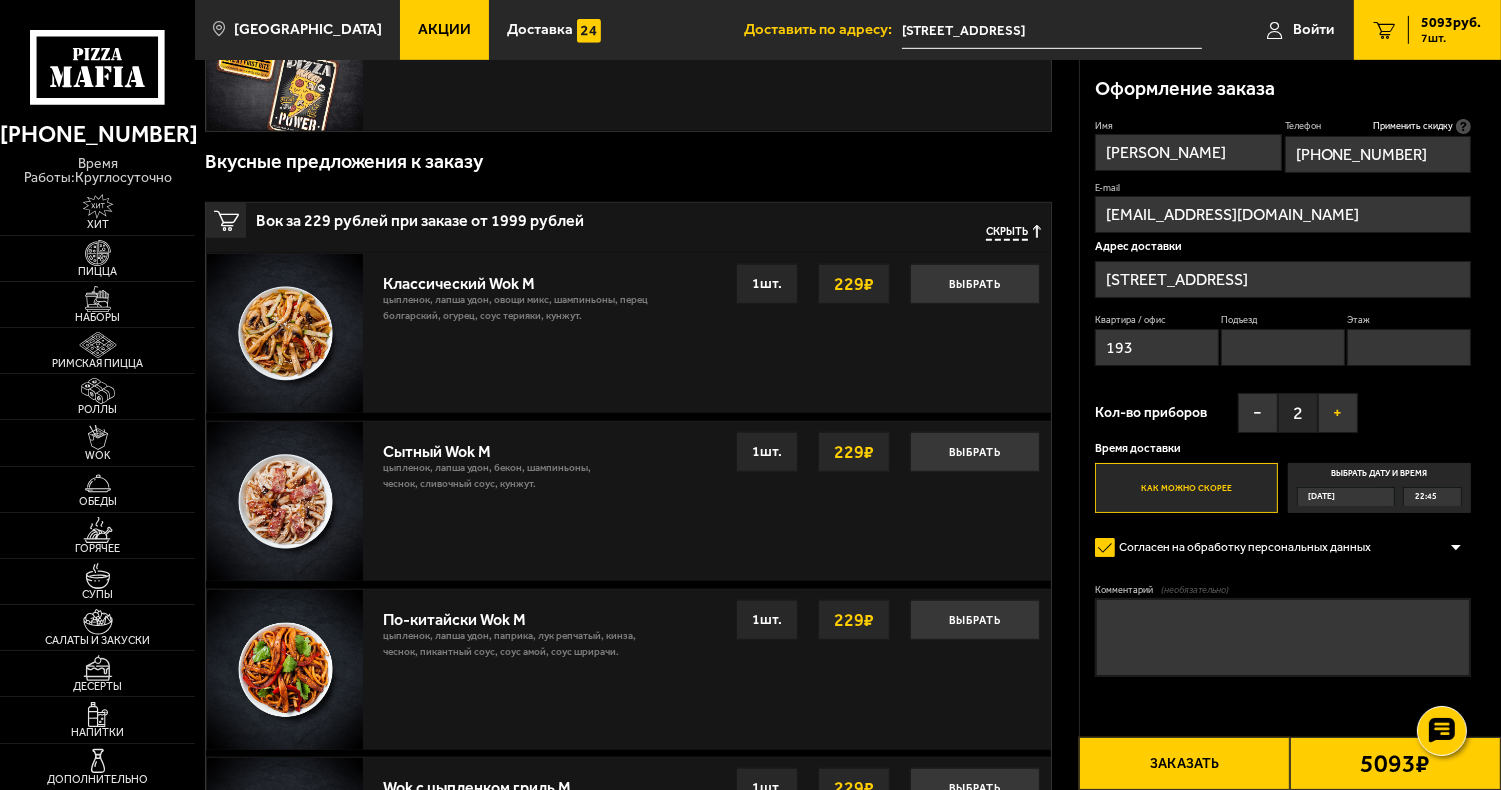 click on "+" at bounding box center (1338, 413) 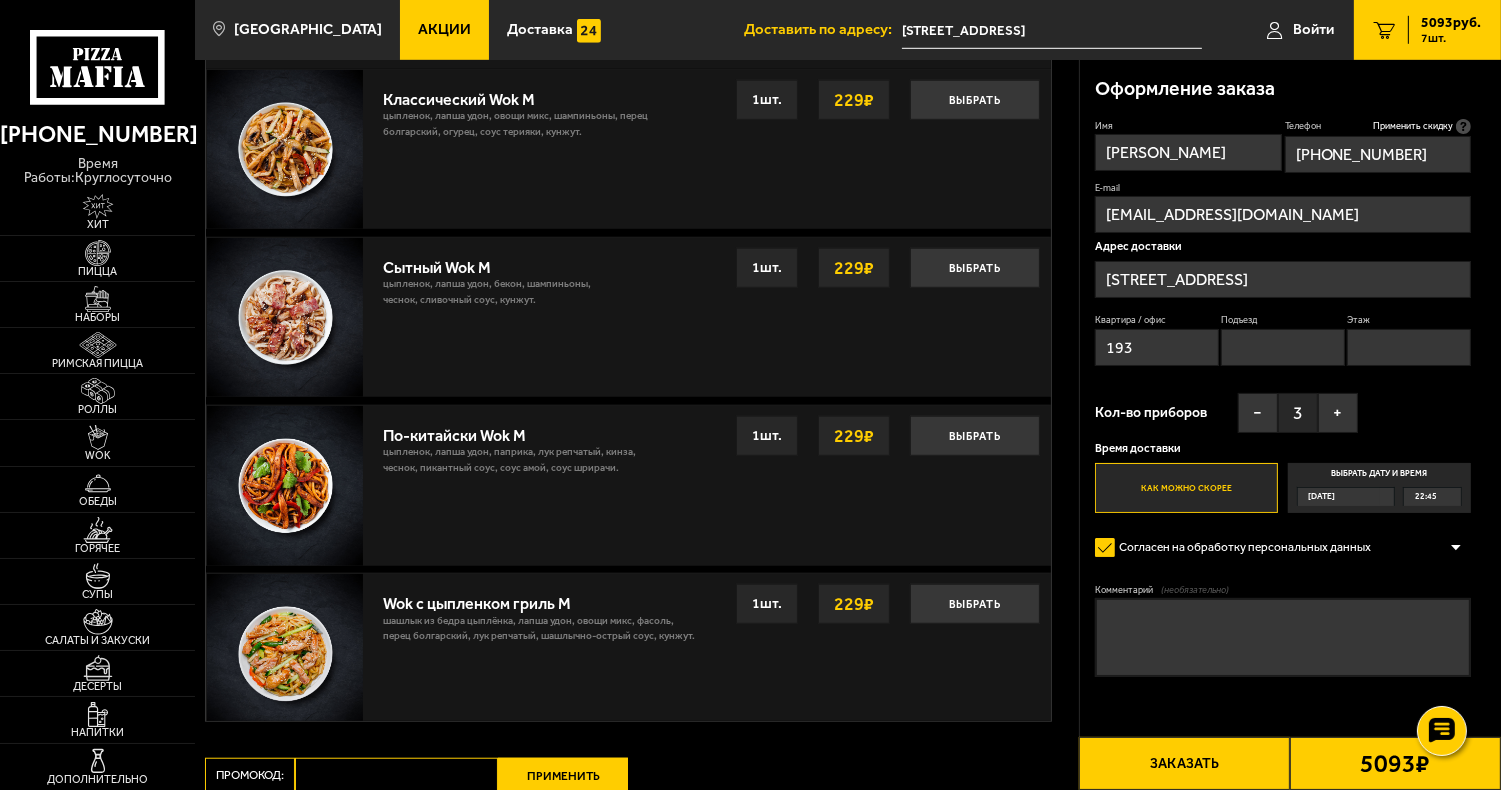 scroll, scrollTop: 1649, scrollLeft: 0, axis: vertical 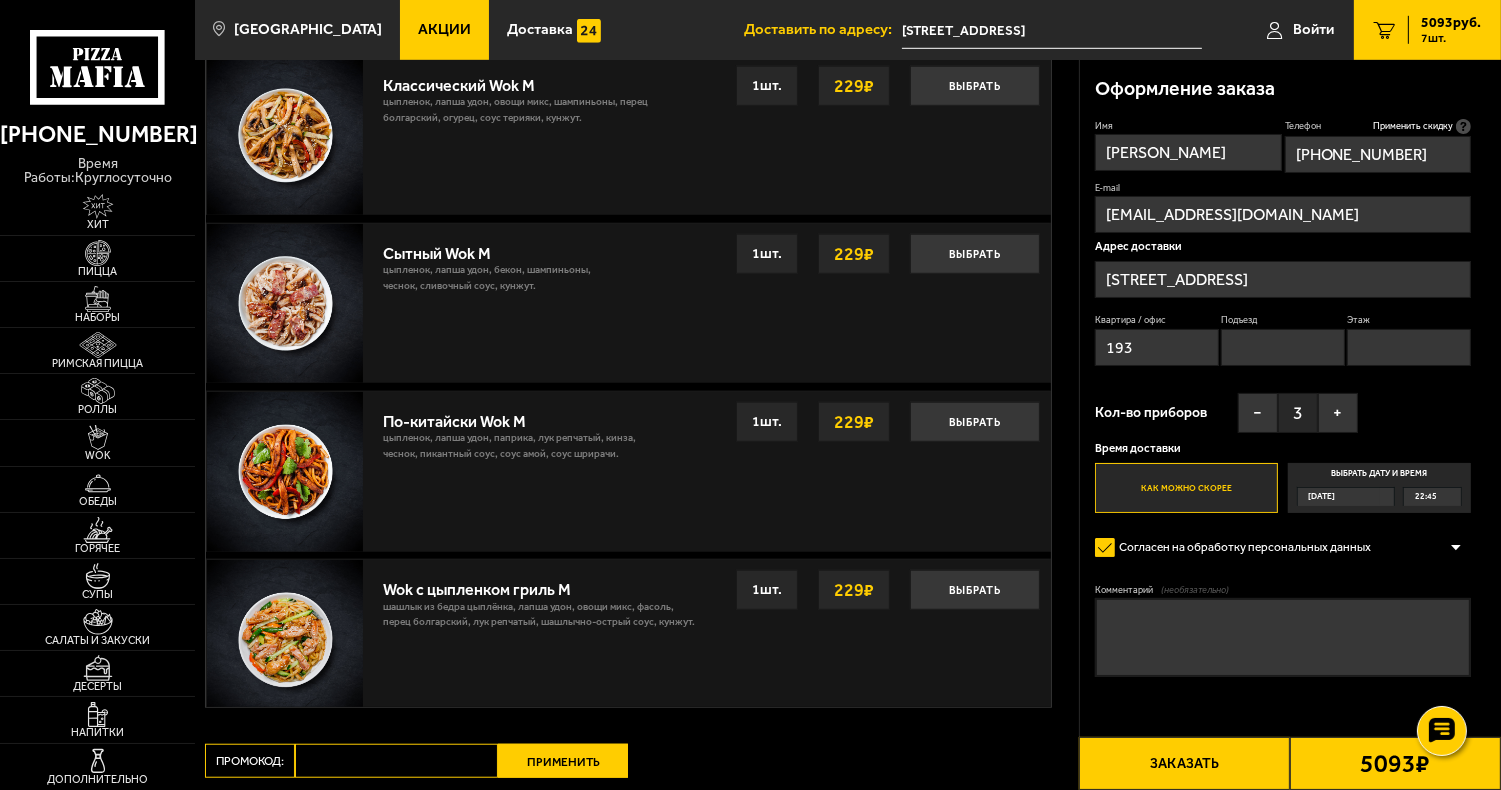 click on "Заказать" at bounding box center (1184, 763) 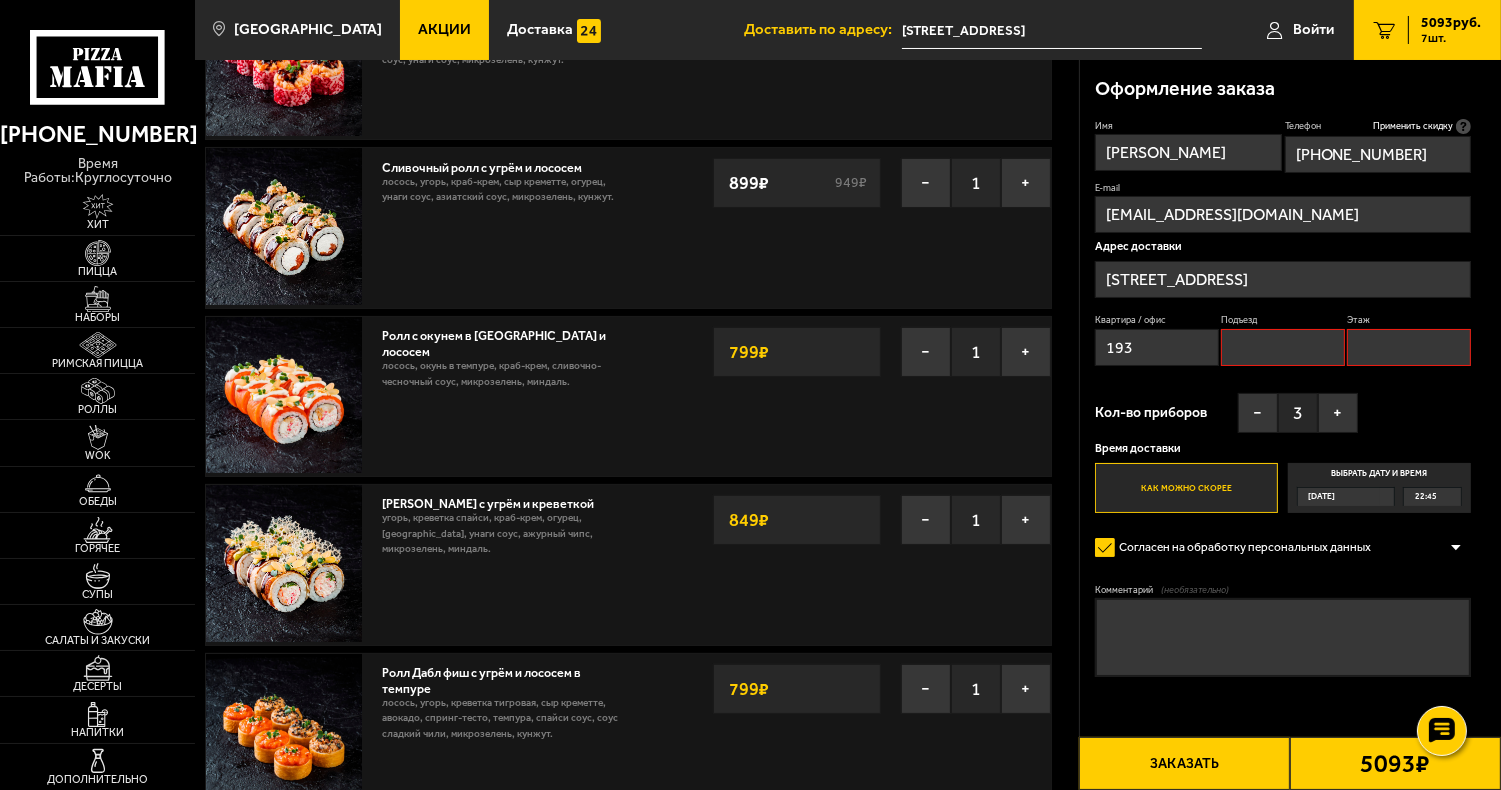 scroll, scrollTop: 169, scrollLeft: 0, axis: vertical 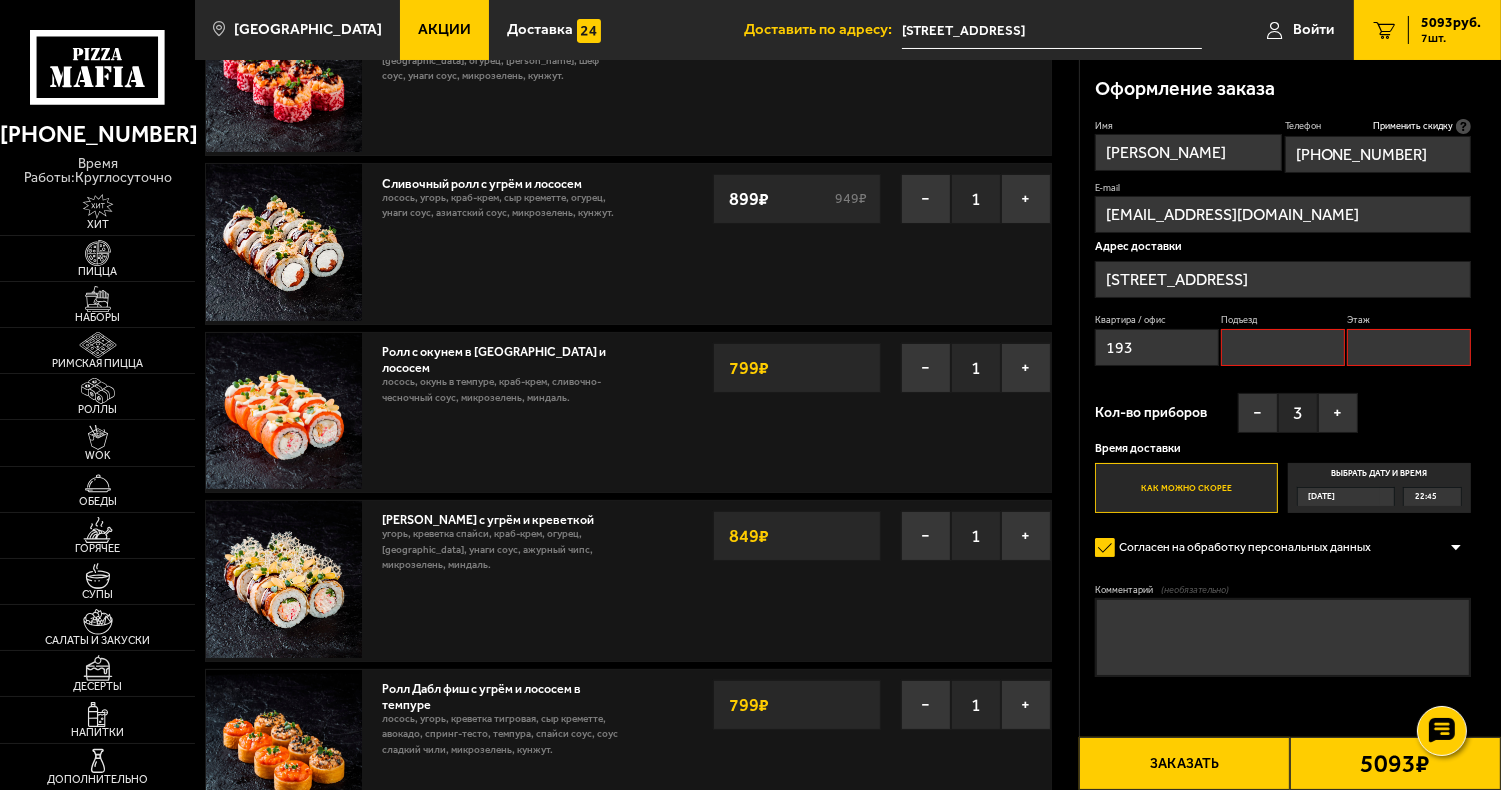 click on "Подъезд" at bounding box center [1282, 347] 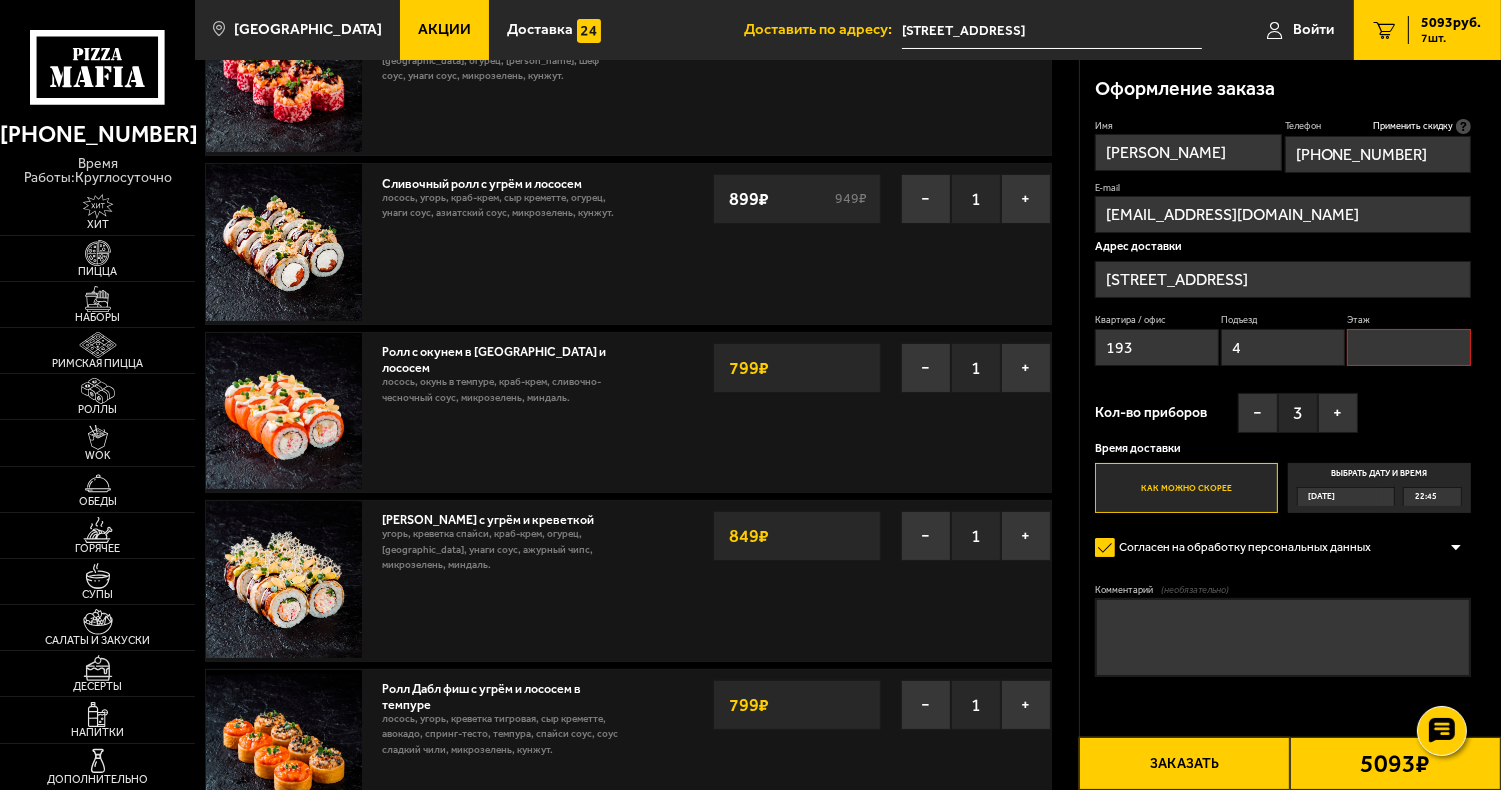 type on "4" 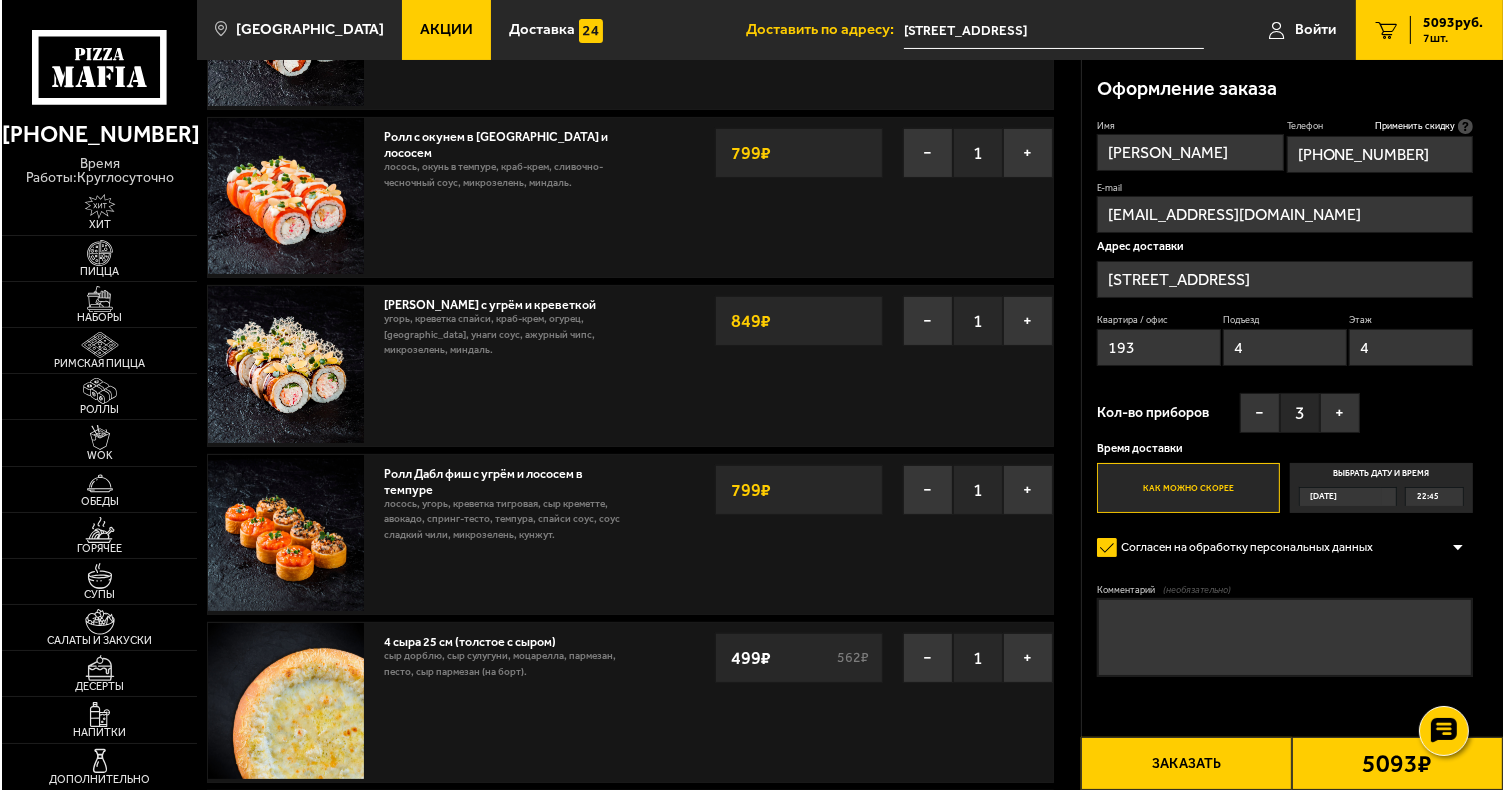 scroll, scrollTop: 409, scrollLeft: 0, axis: vertical 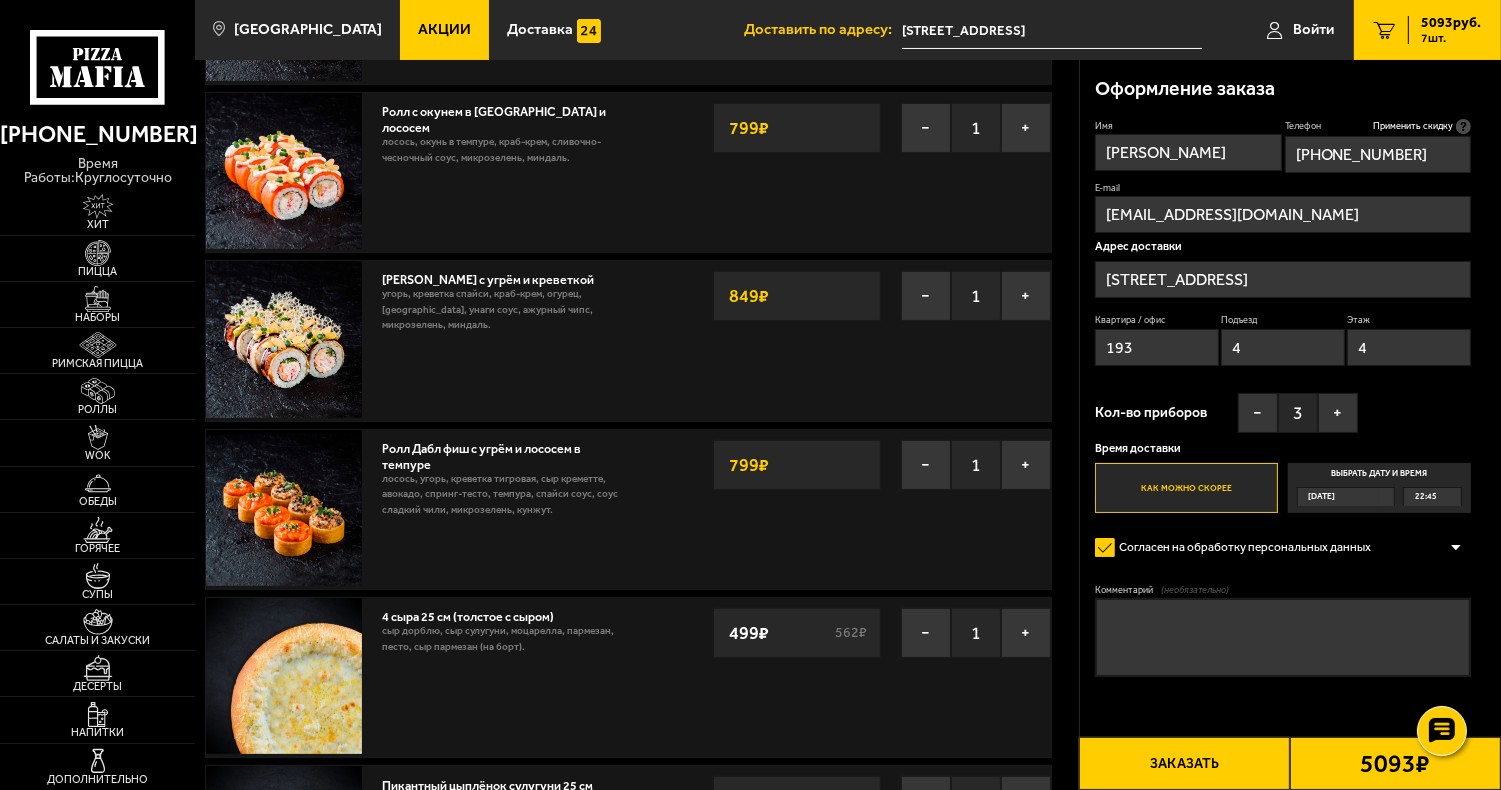 type on "4" 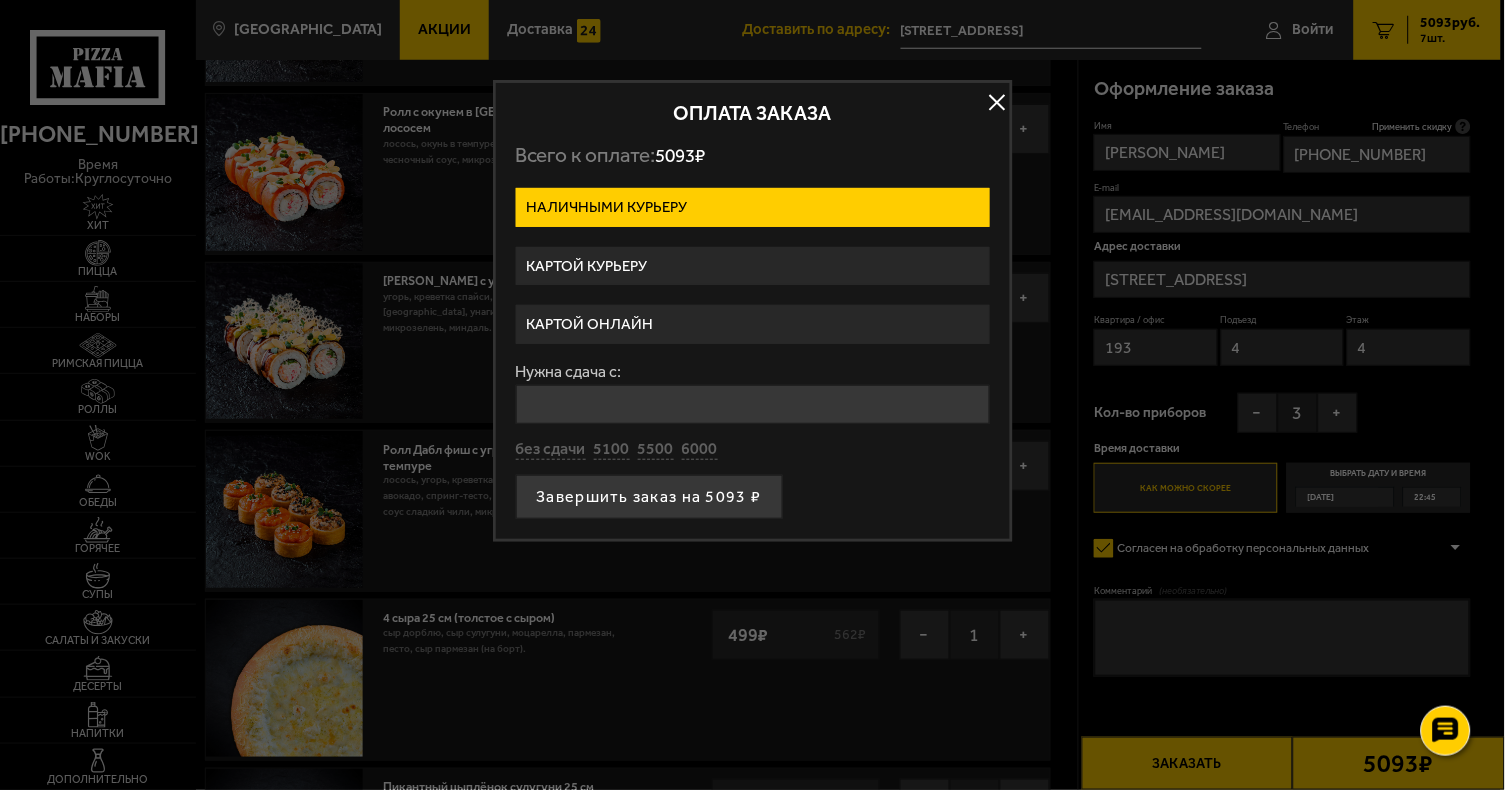 click on "Картой курьеру" at bounding box center (753, 266) 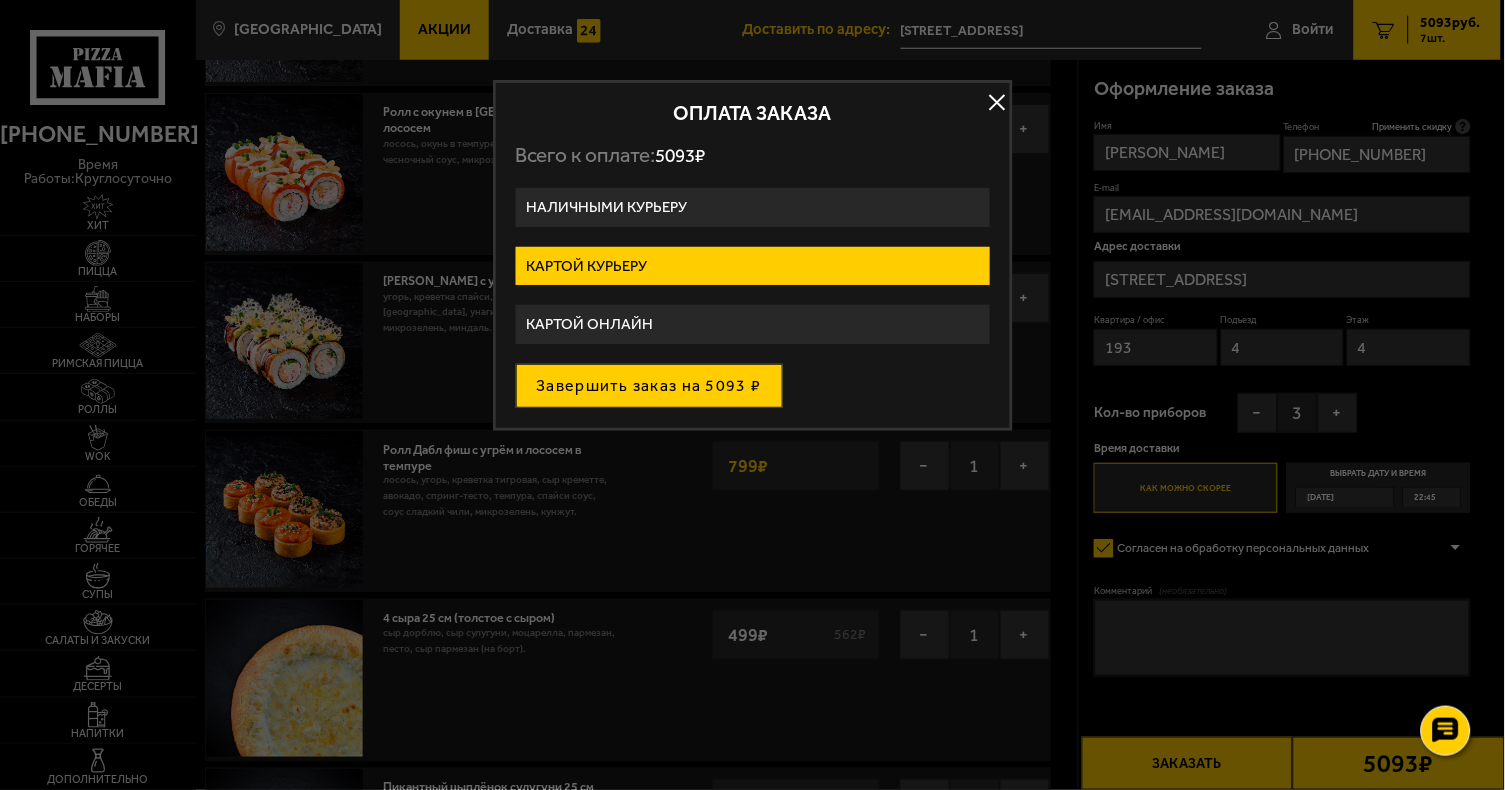 click on "Завершить заказ на 5093 ₽" at bounding box center (649, 386) 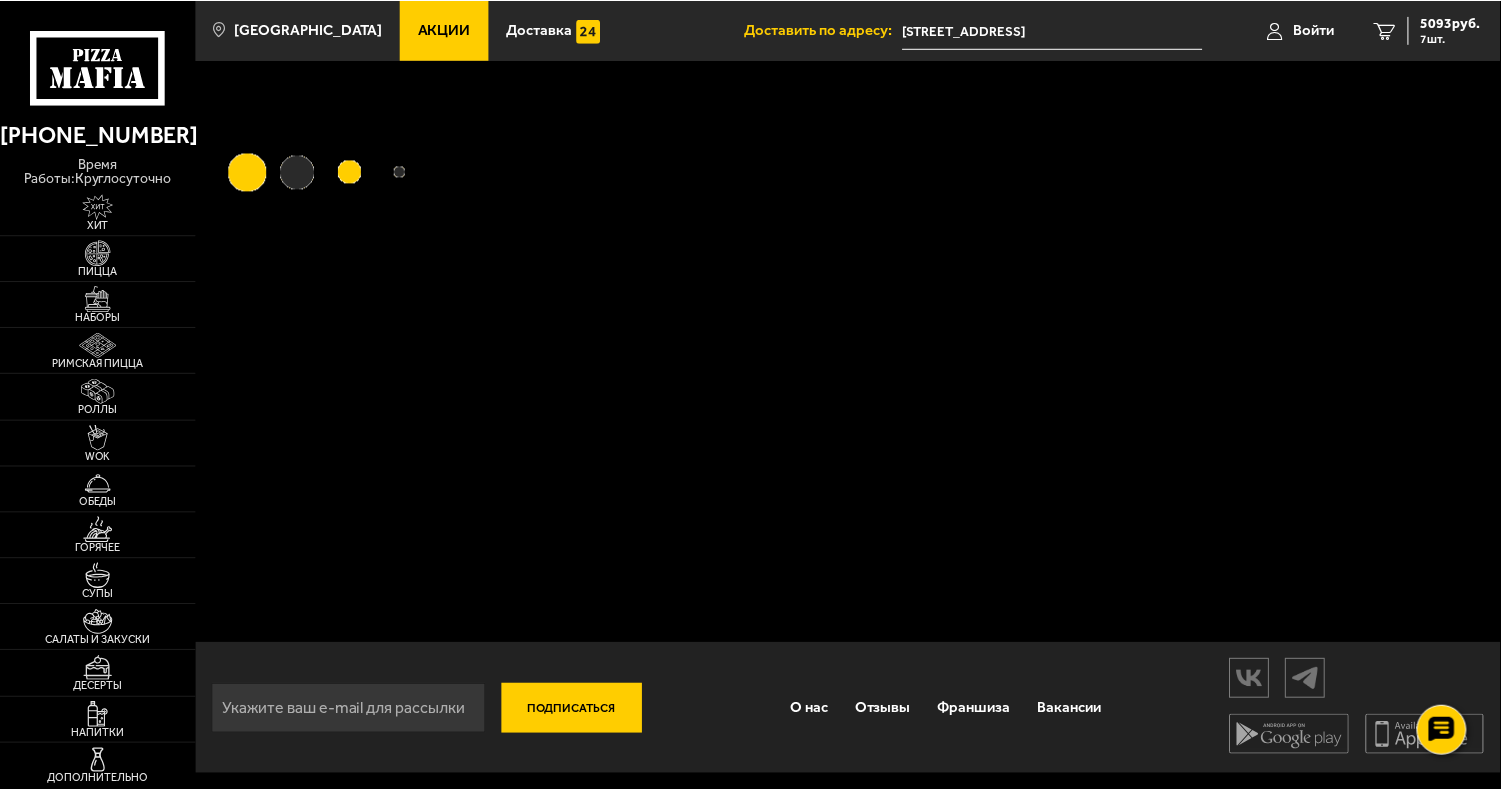 scroll, scrollTop: 0, scrollLeft: 0, axis: both 